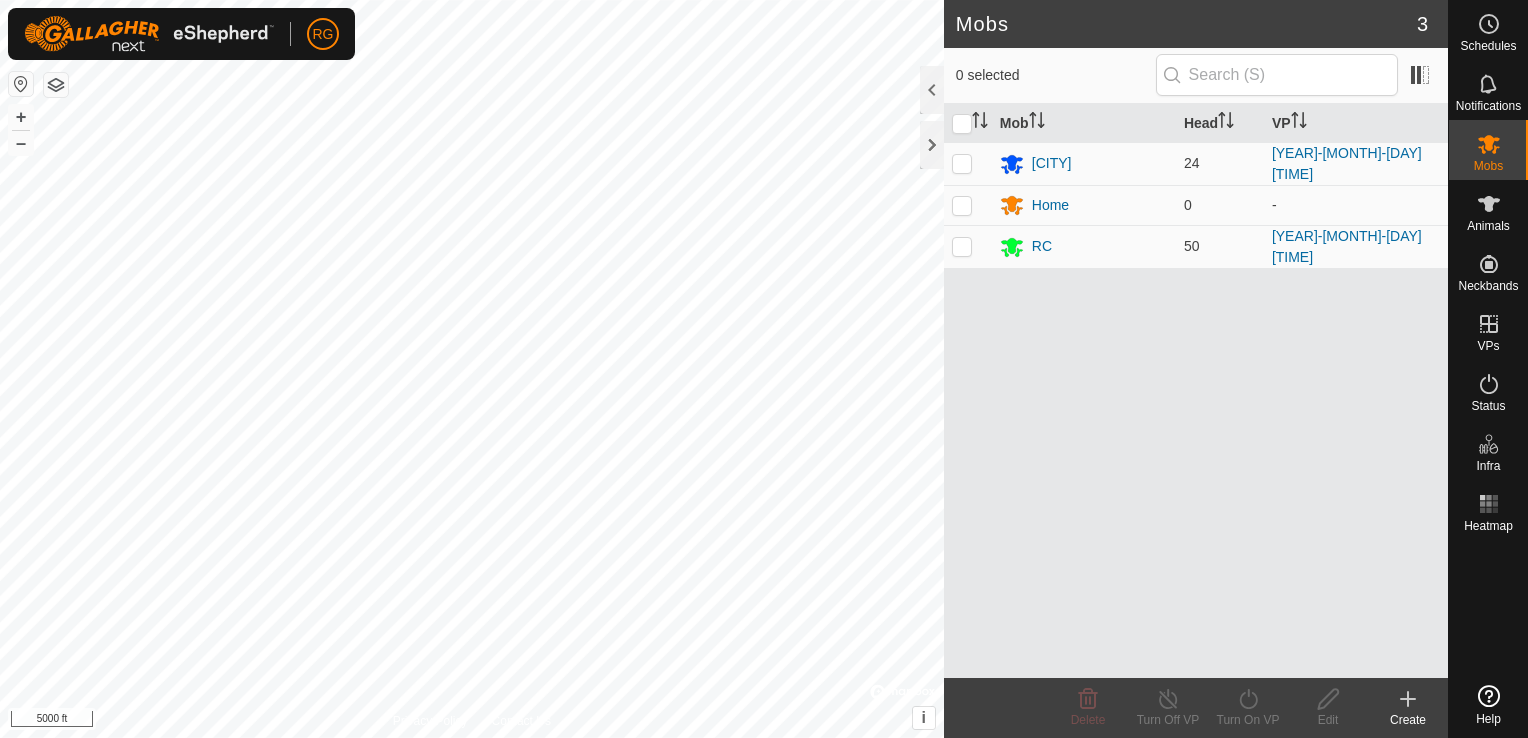 scroll, scrollTop: 0, scrollLeft: 0, axis: both 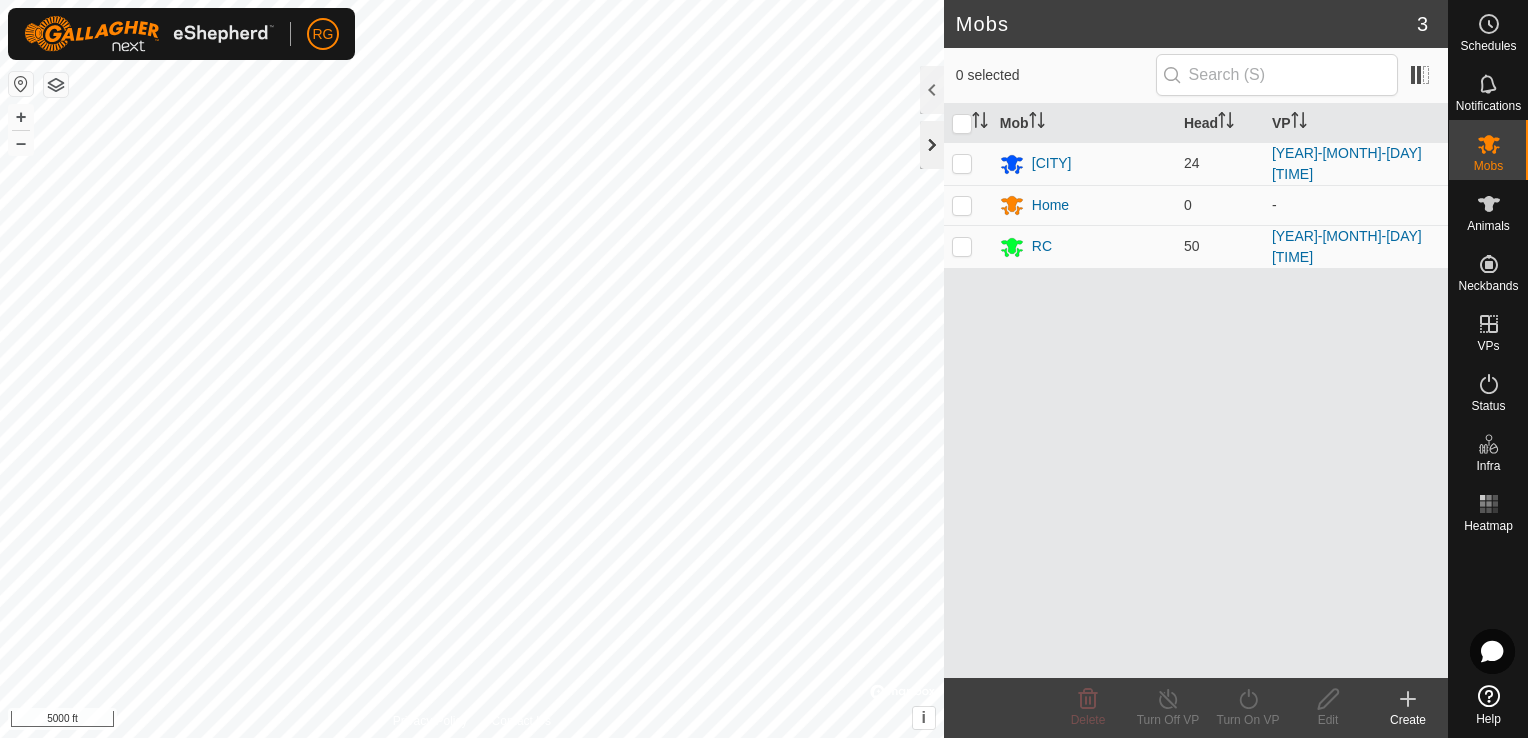 click 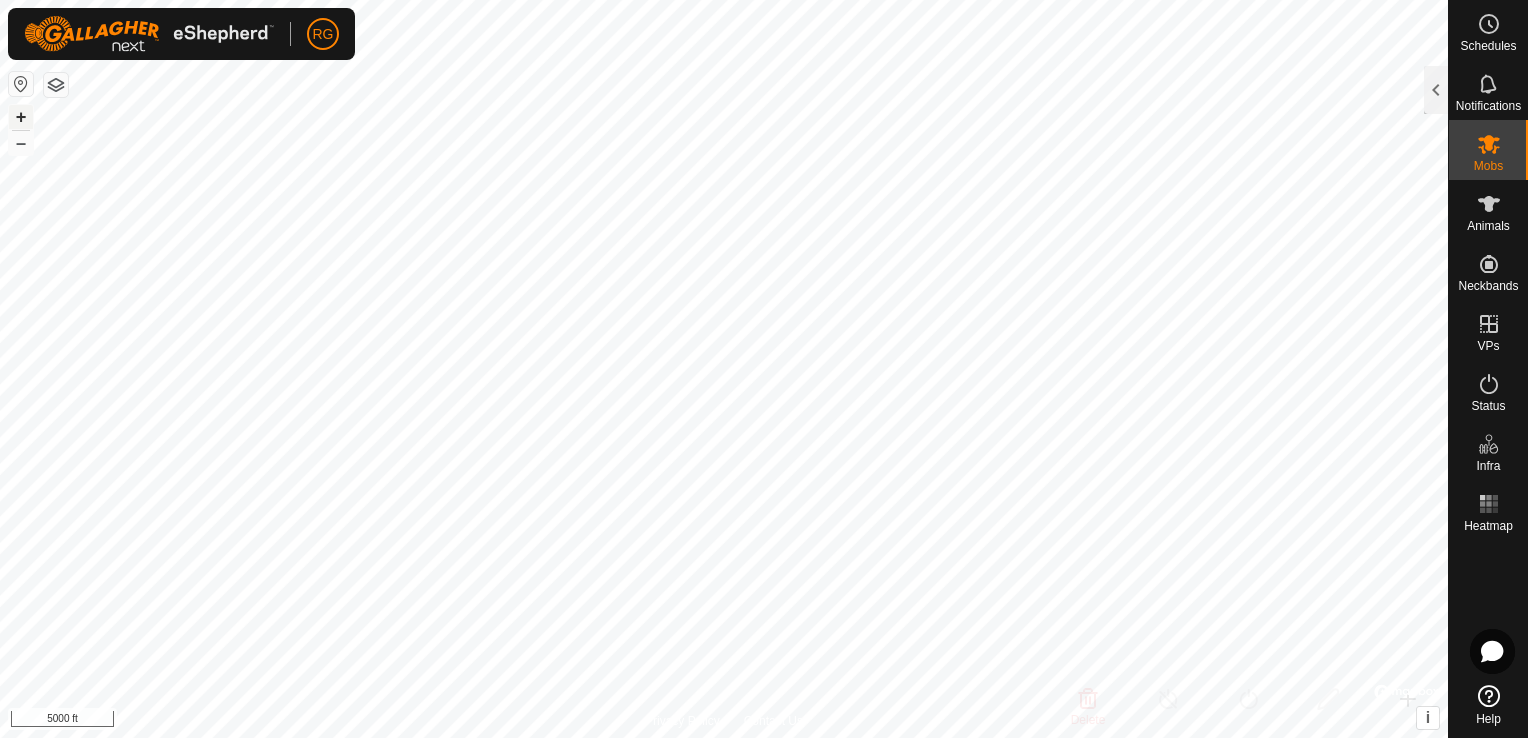 click on "+" at bounding box center [21, 117] 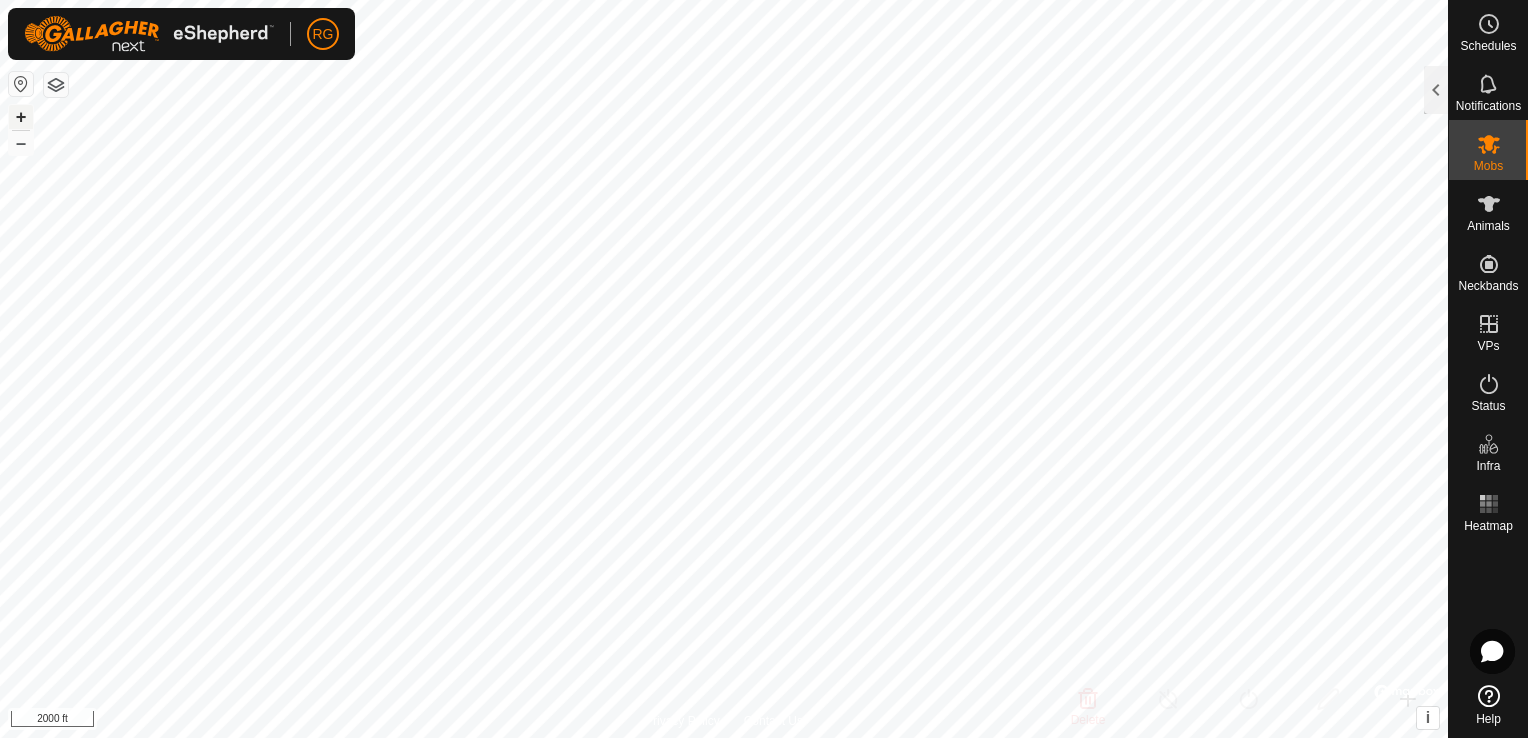 click on "+" at bounding box center [21, 117] 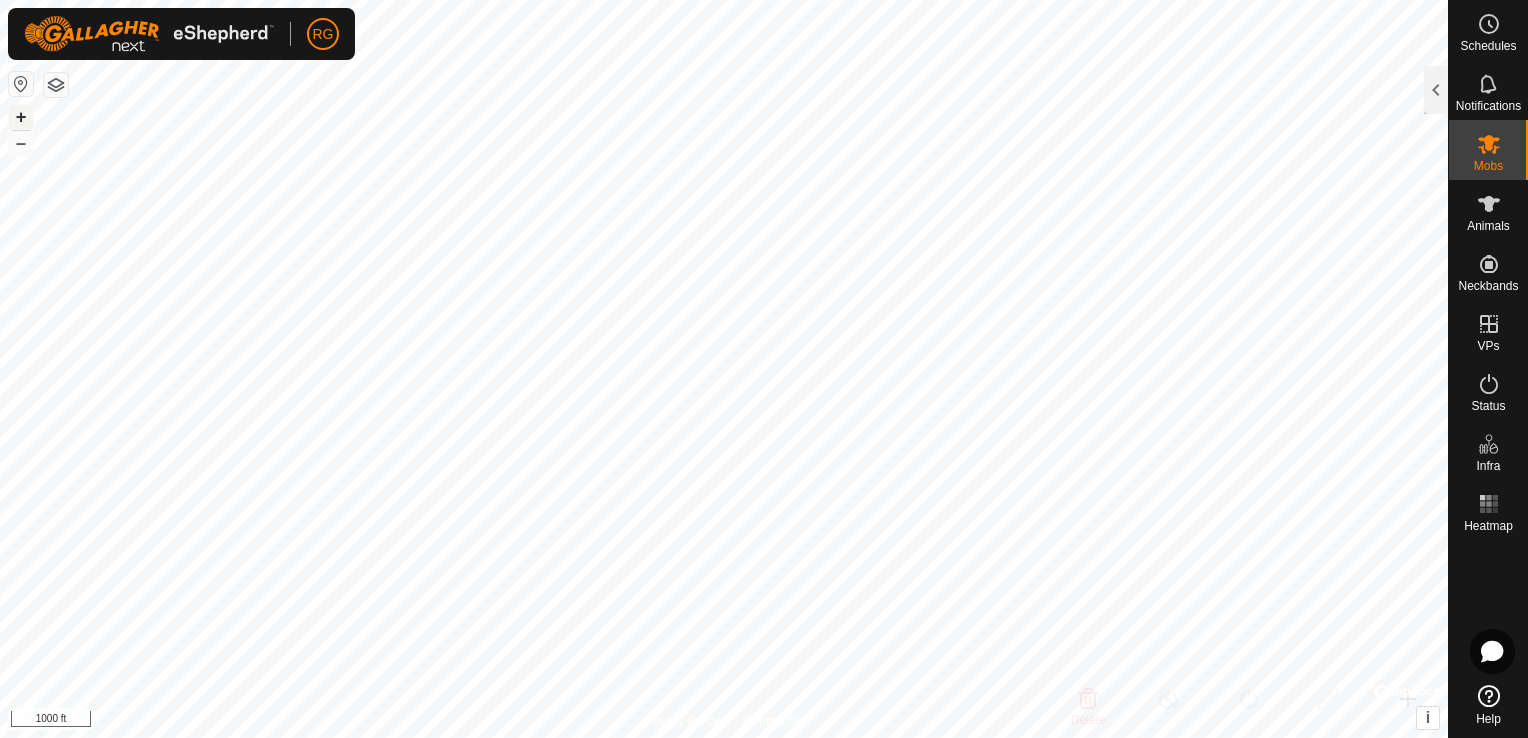 click on "+" at bounding box center (21, 117) 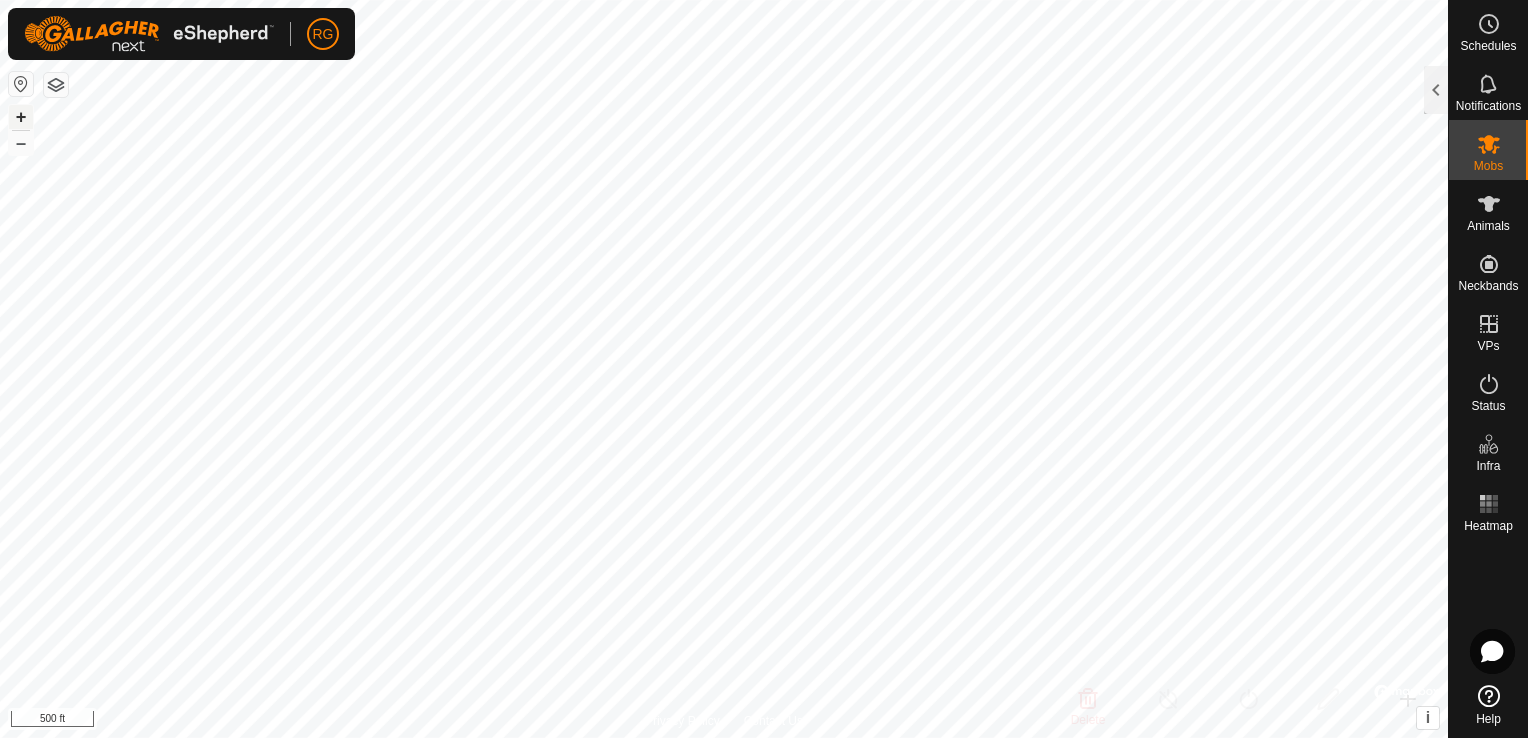 click on "+" at bounding box center [21, 117] 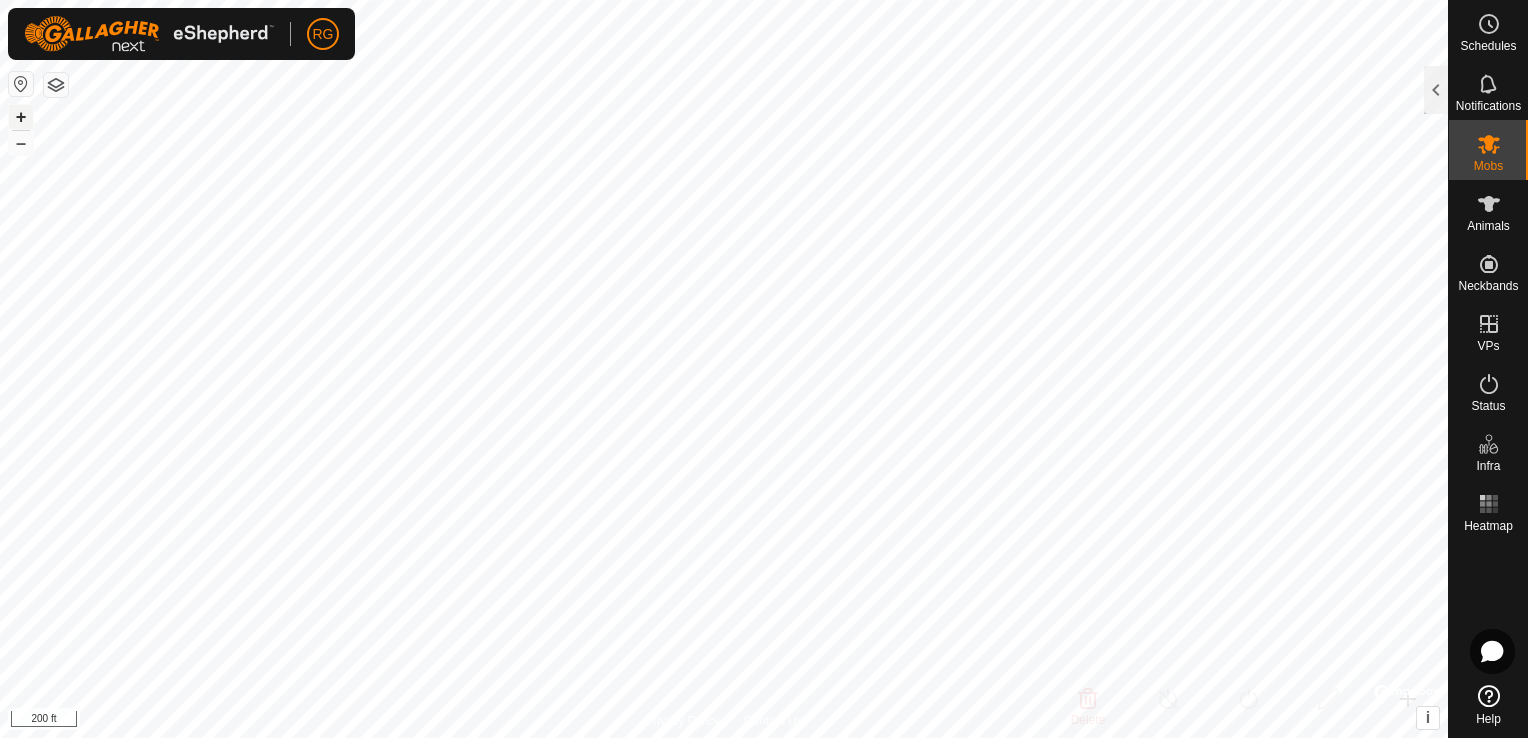 click on "+" at bounding box center [21, 117] 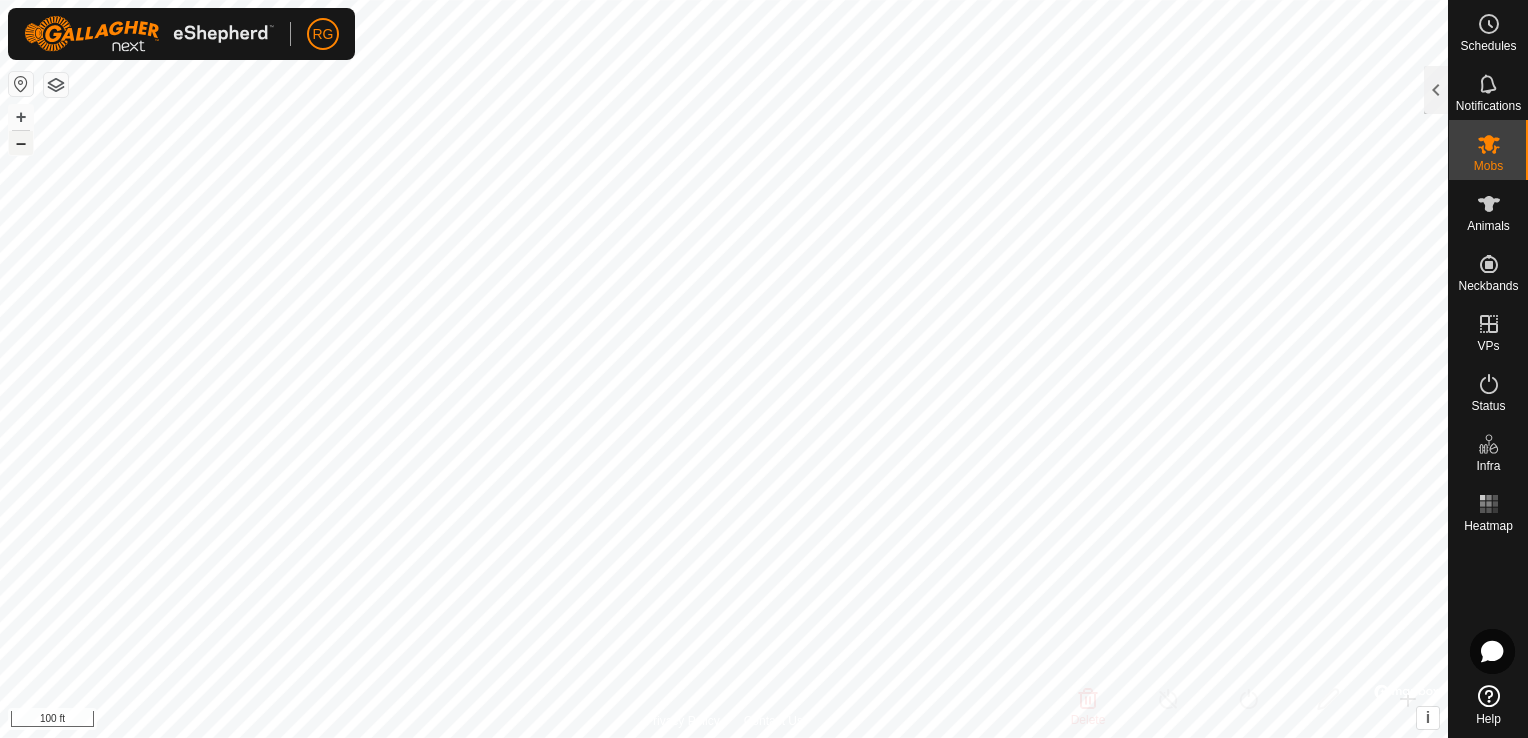 click on "–" at bounding box center (21, 143) 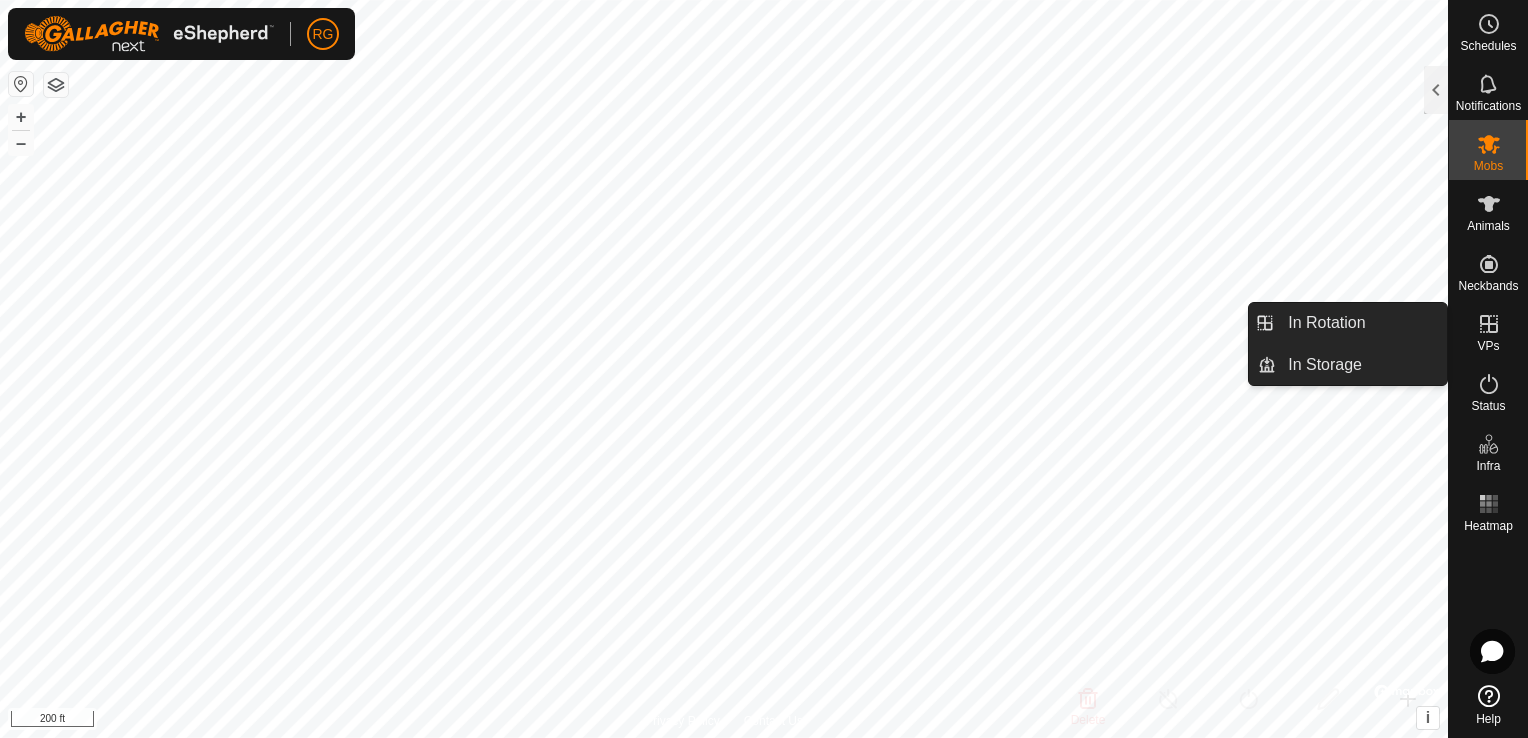 click on "VPs" at bounding box center [1488, 346] 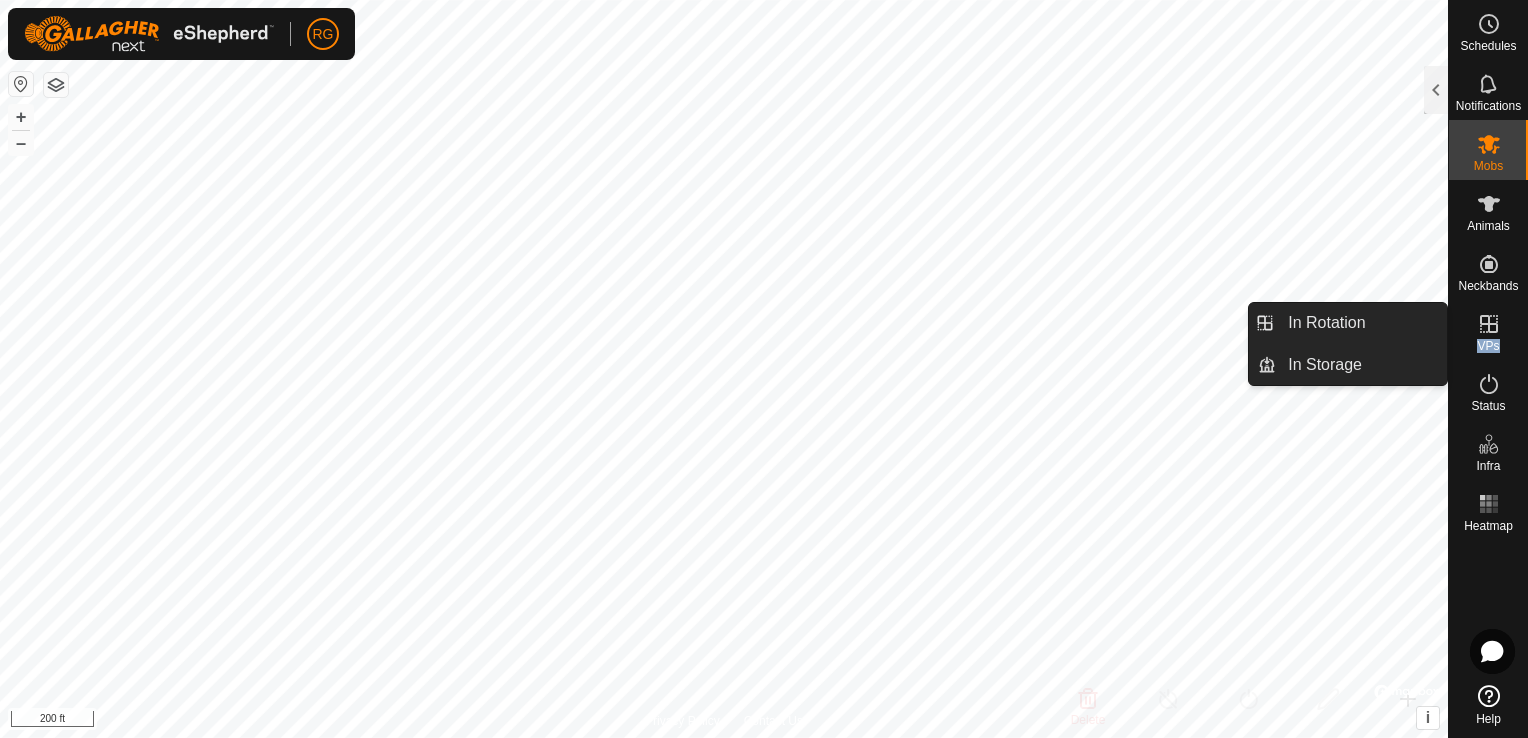 click 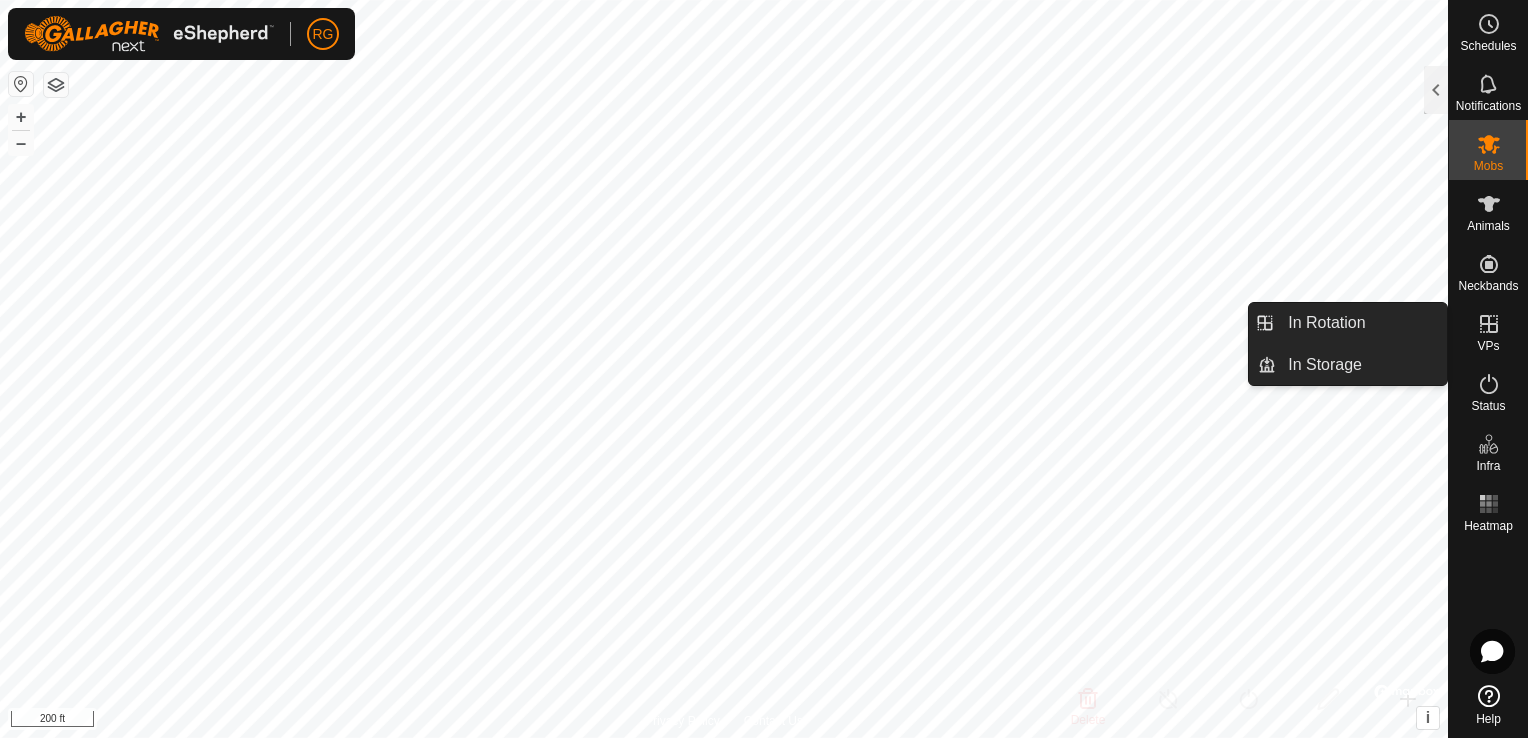 click 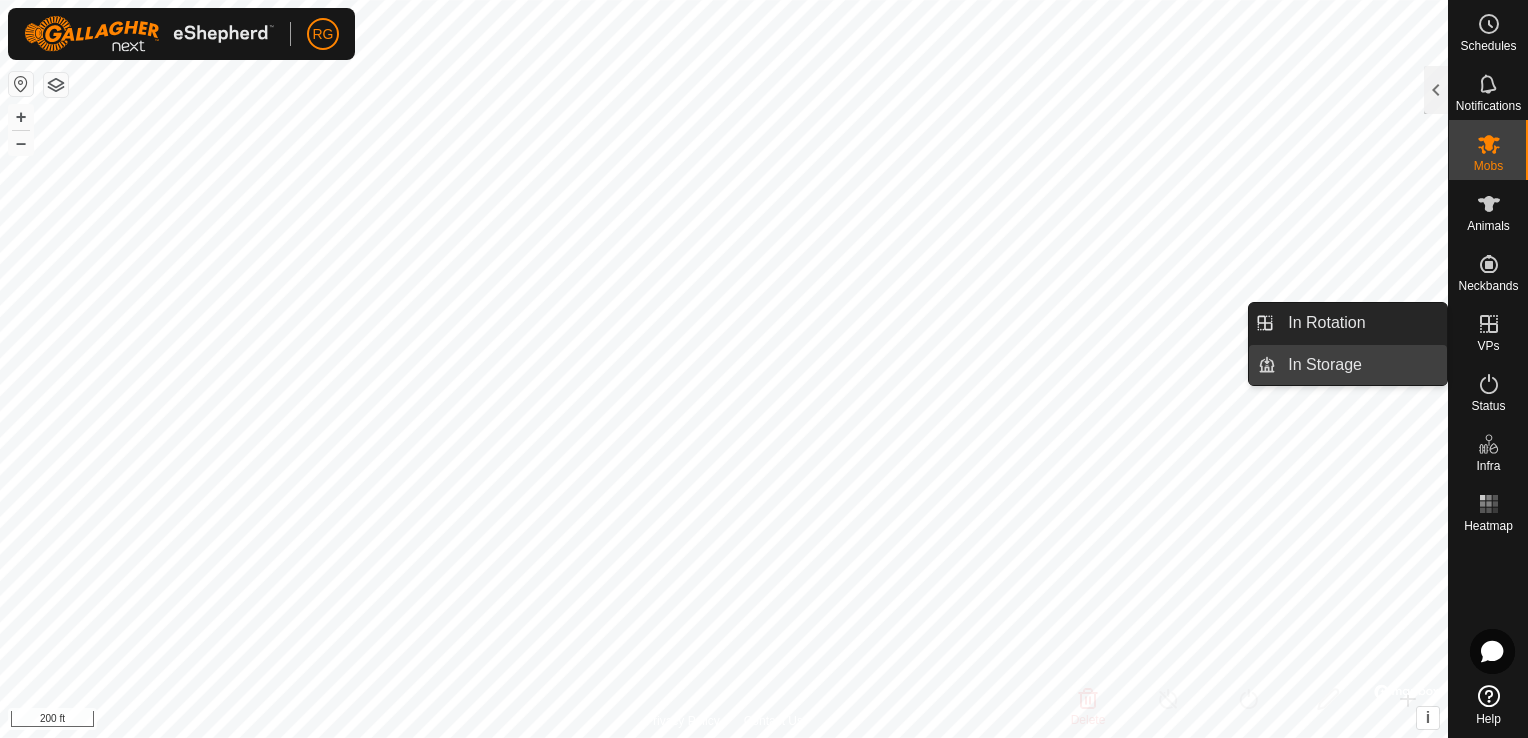 click on "In Storage" at bounding box center (1361, 365) 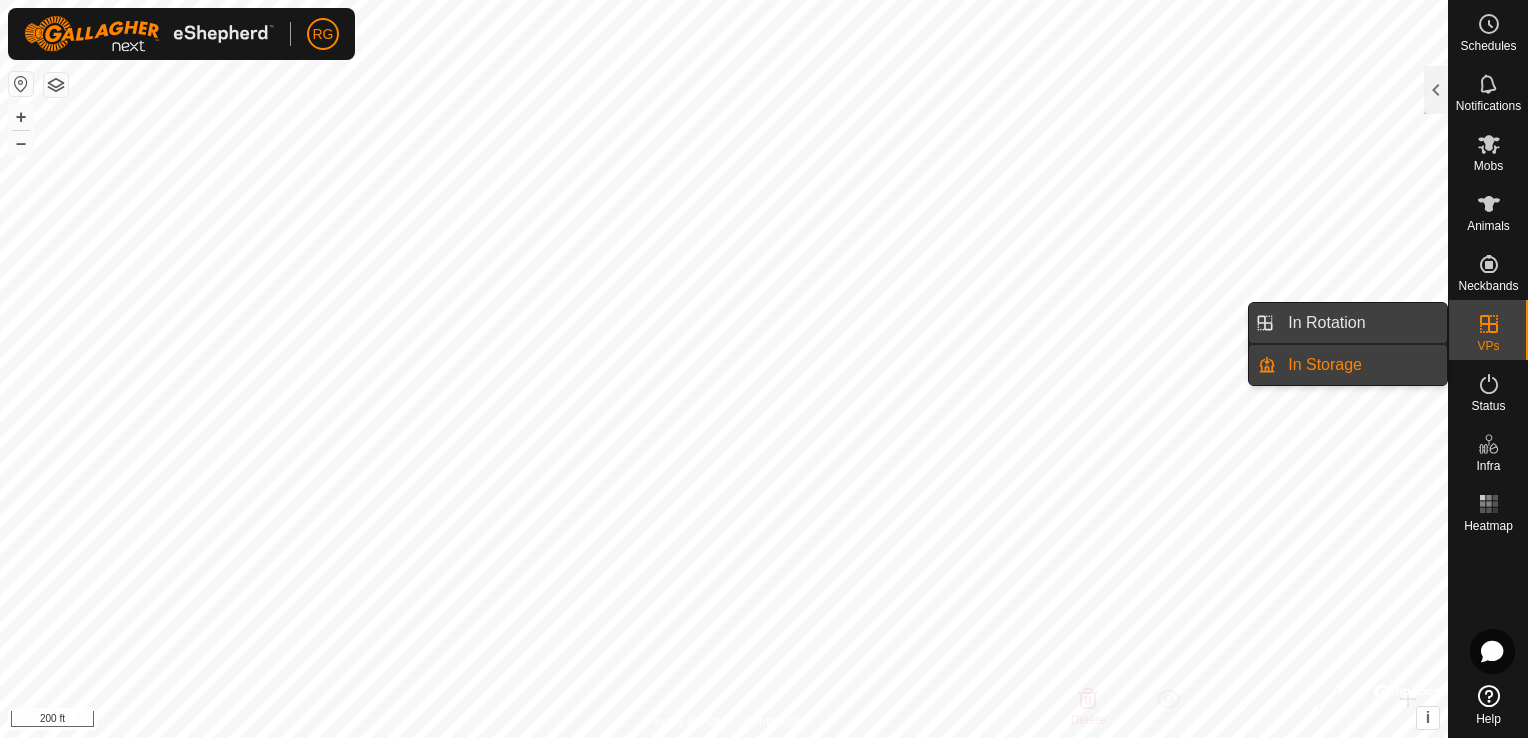 click on "In Rotation" at bounding box center [1361, 323] 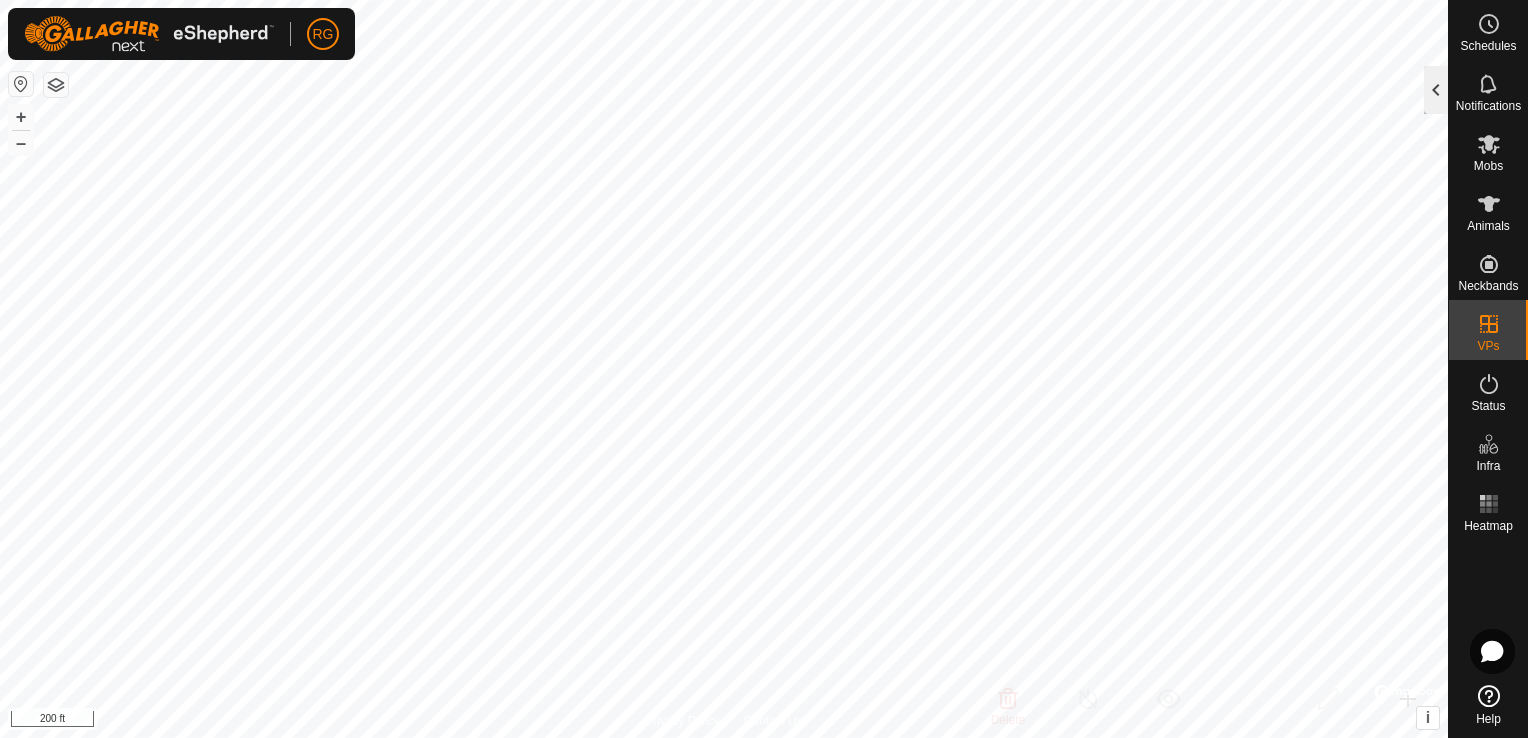 click 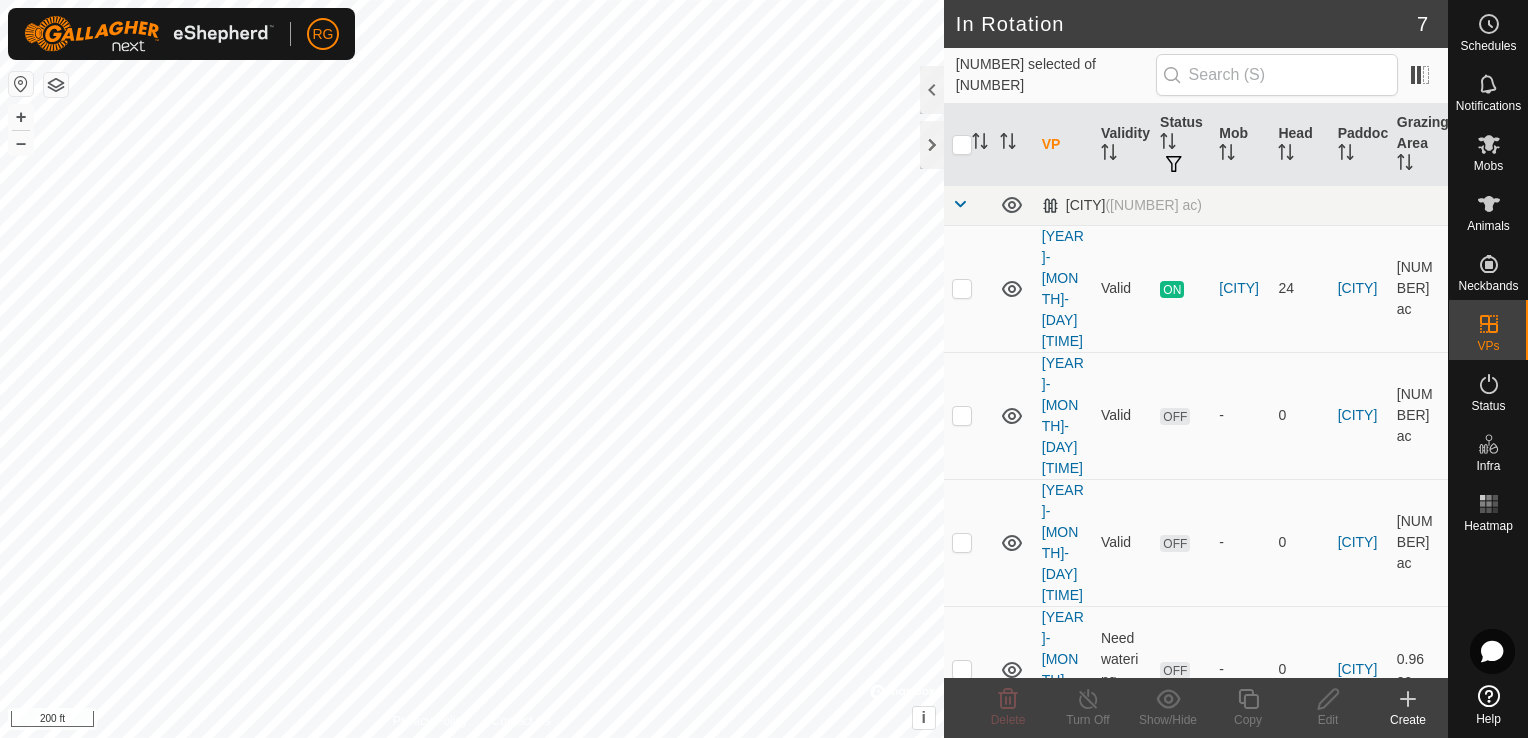 click 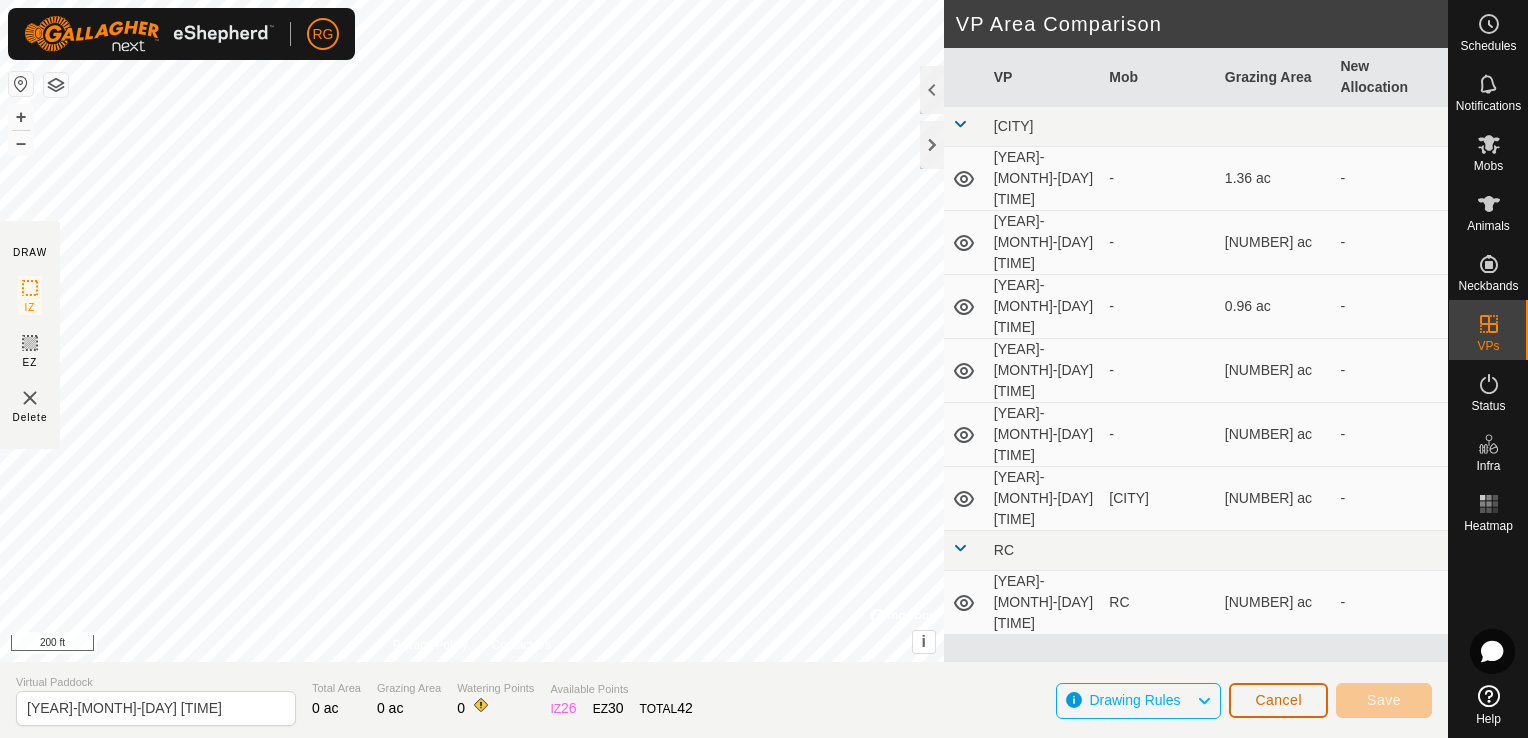 click on "Cancel" 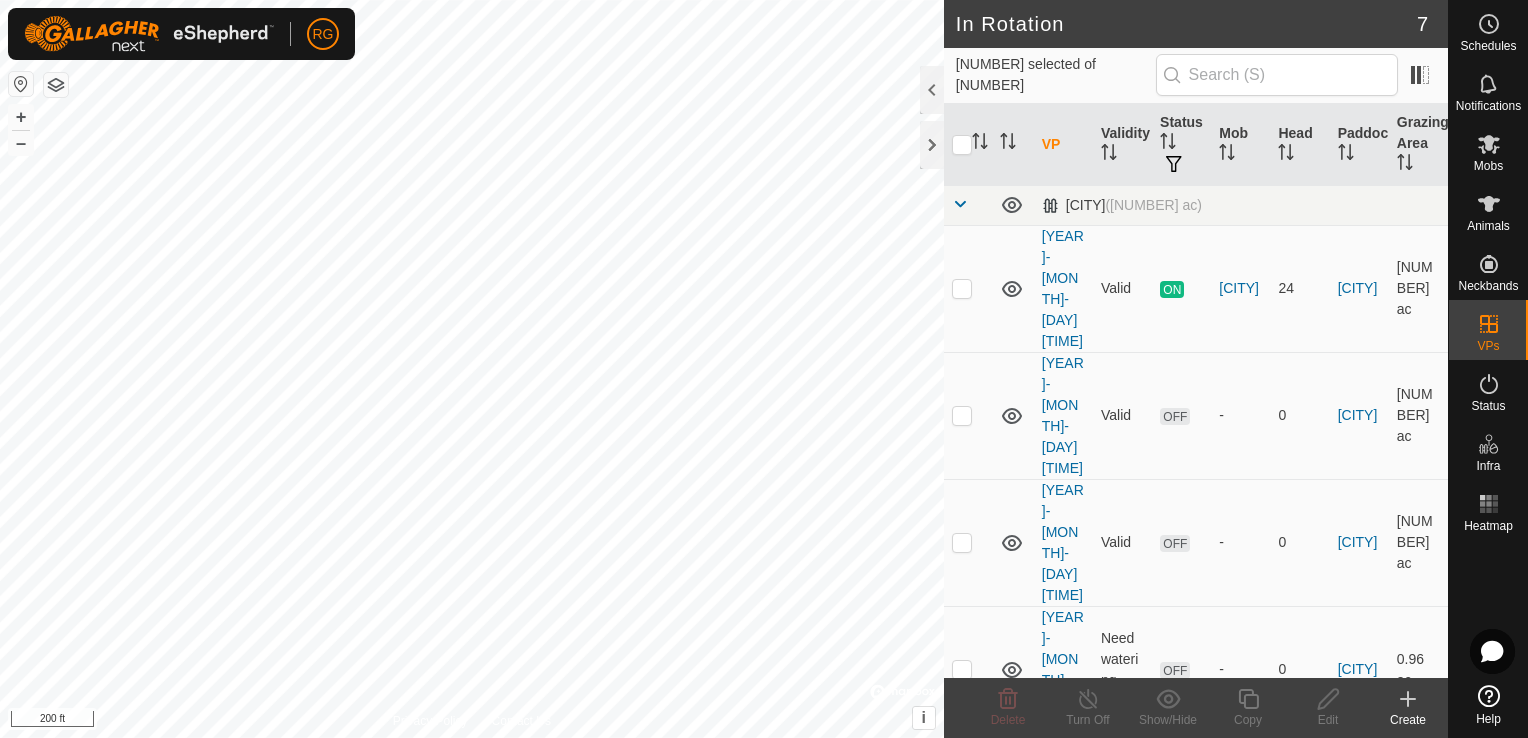 click 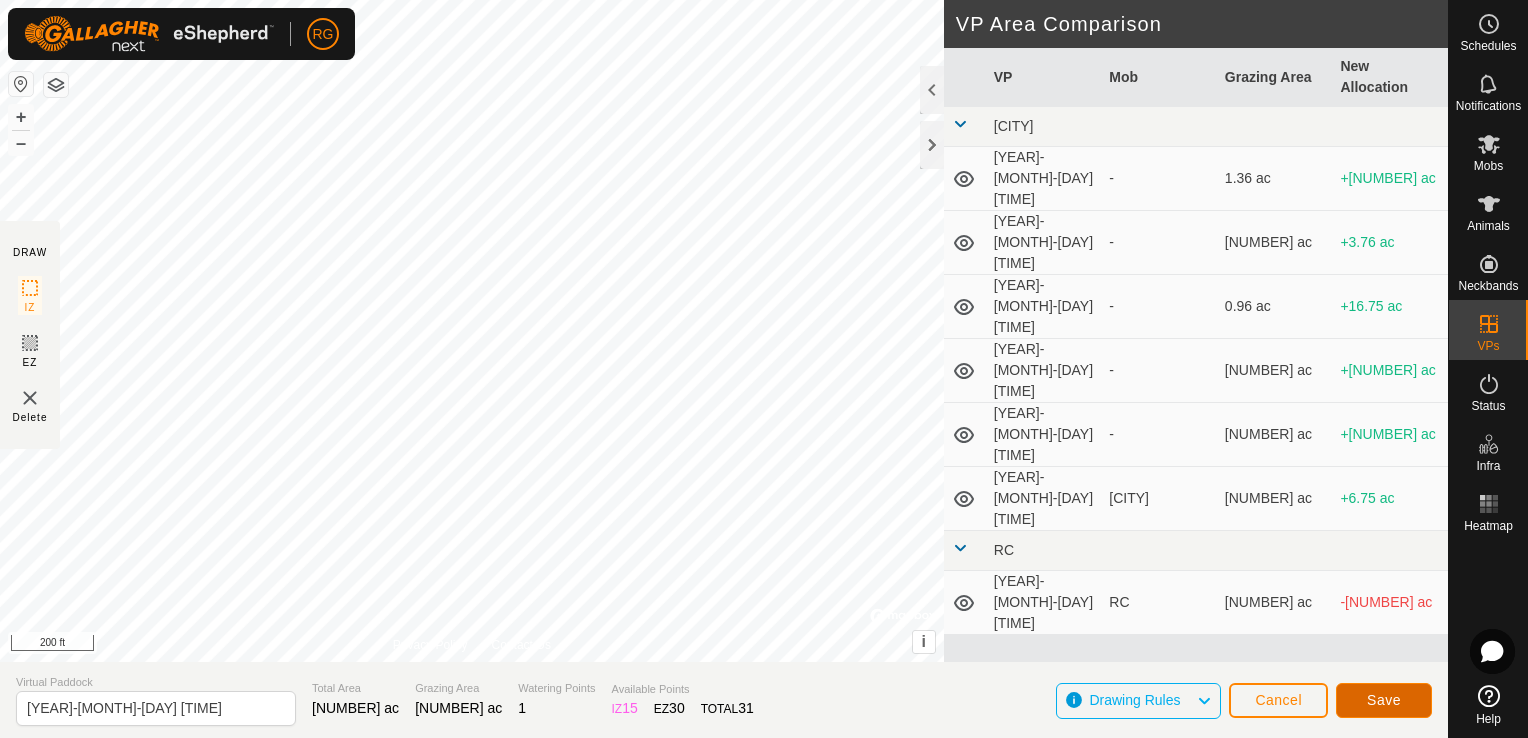 click on "Save" 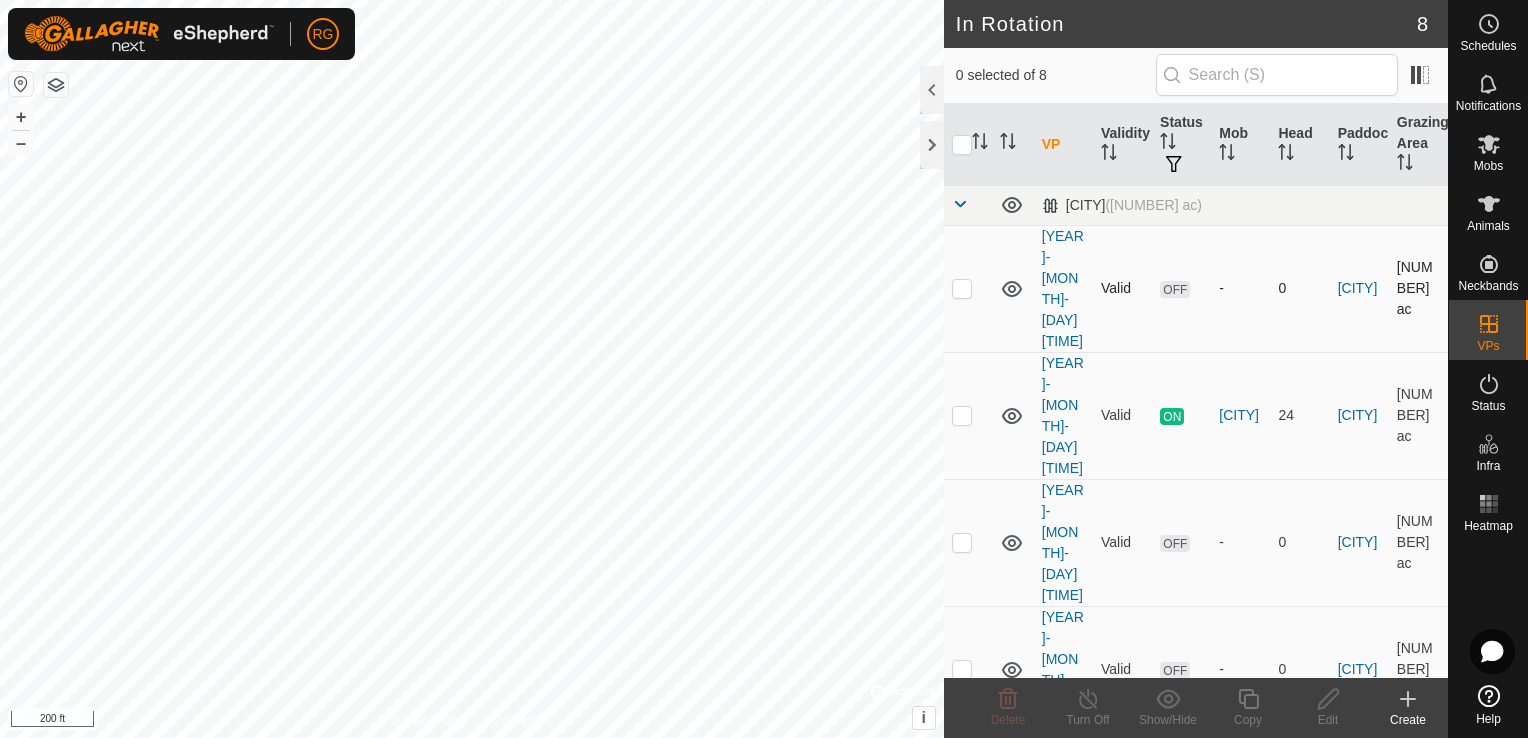 click at bounding box center (962, 288) 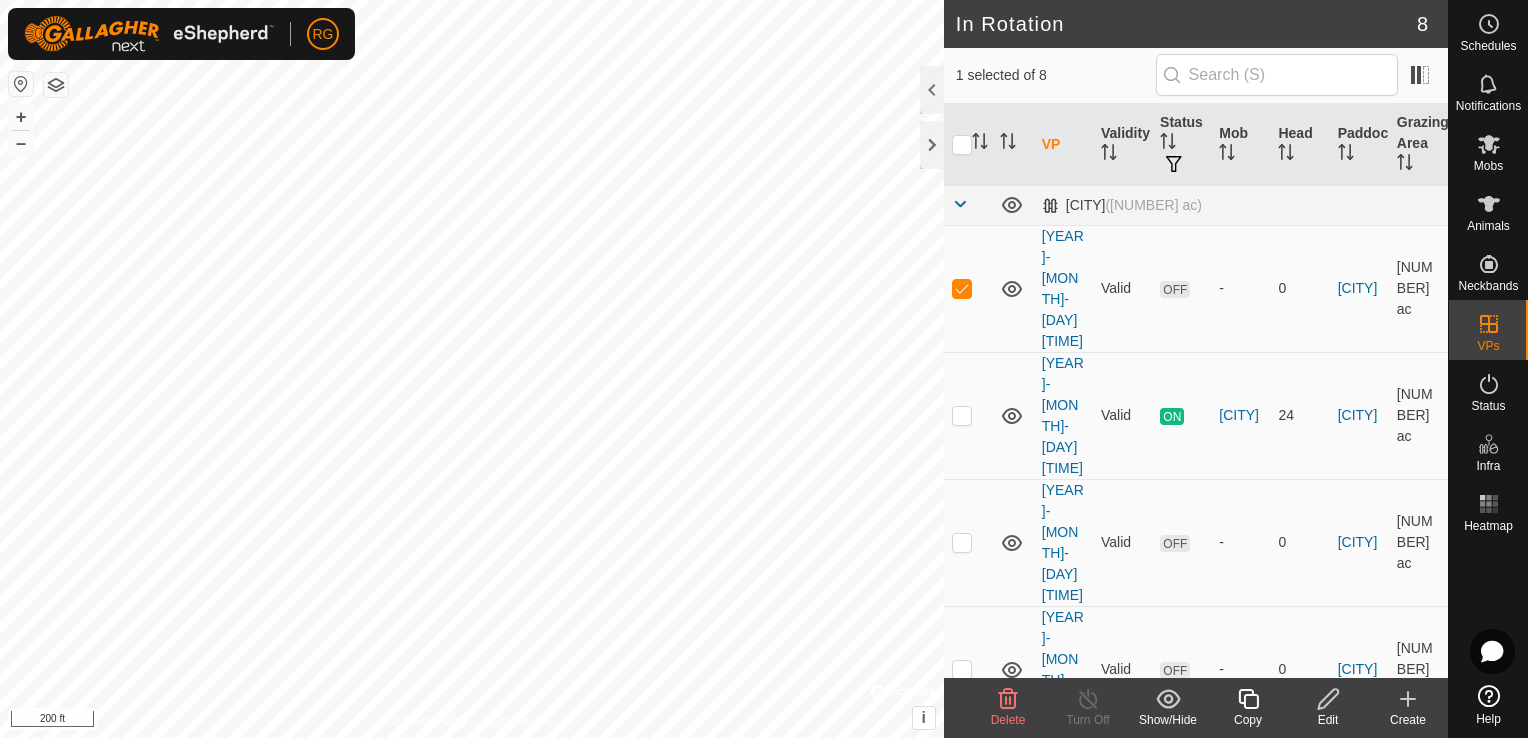 click 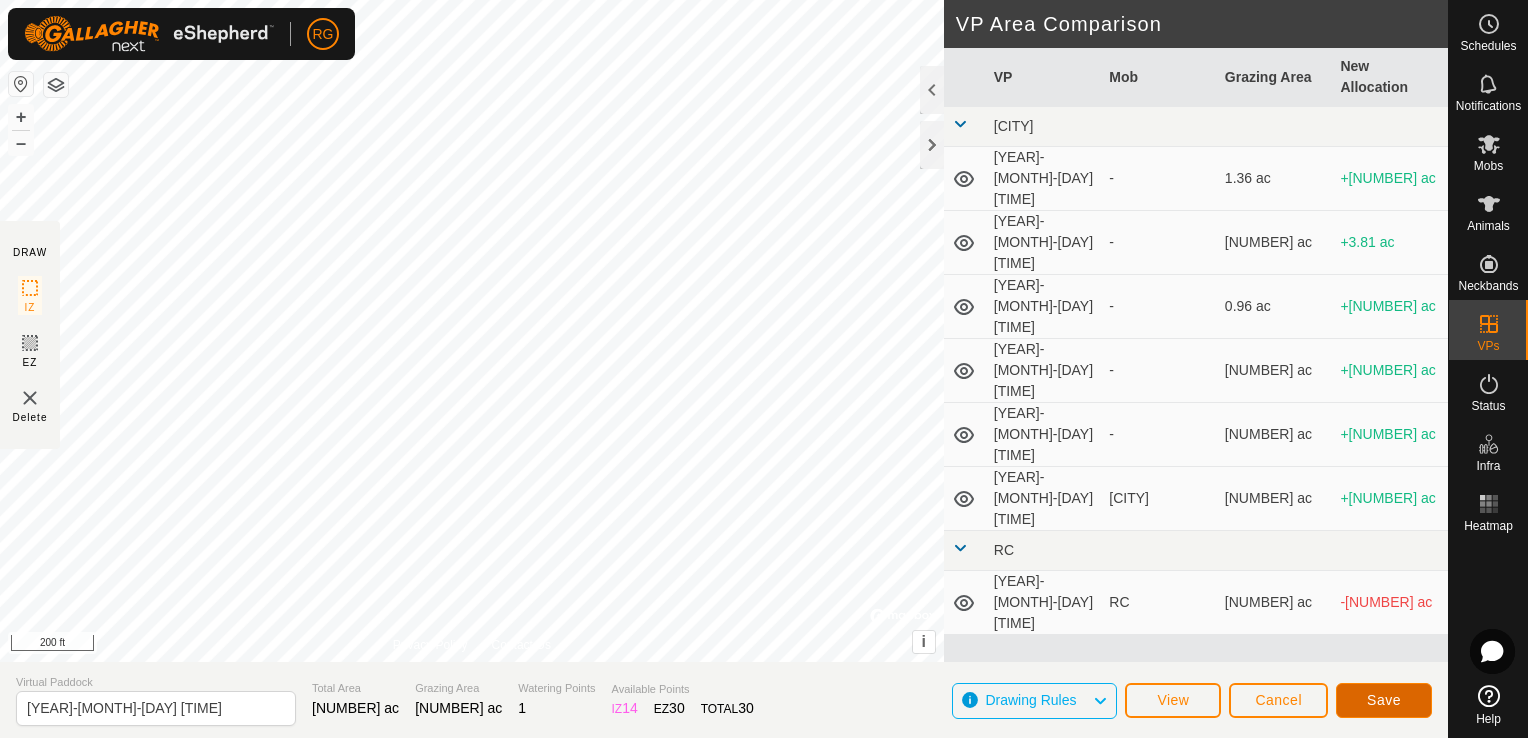 click on "Save" 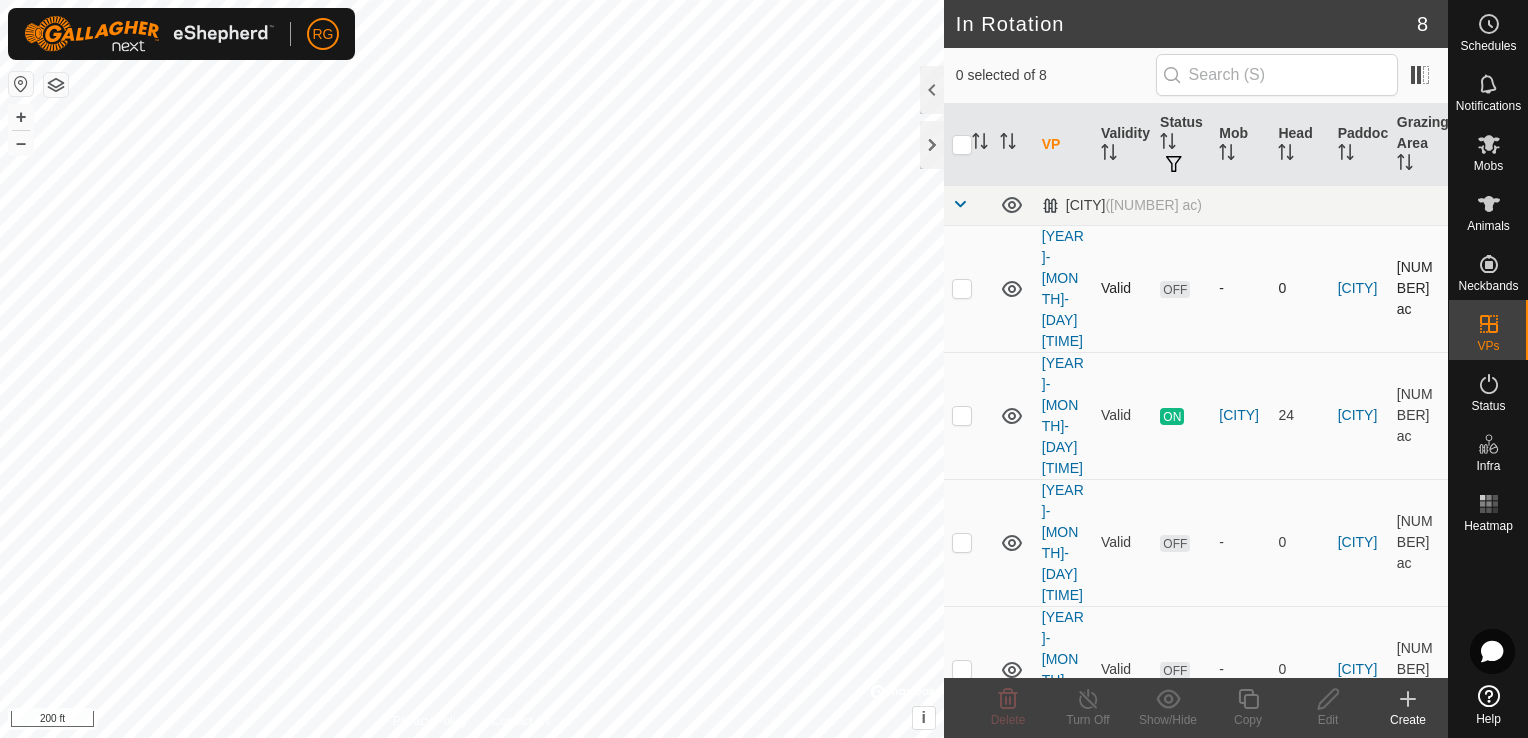 click at bounding box center [962, 288] 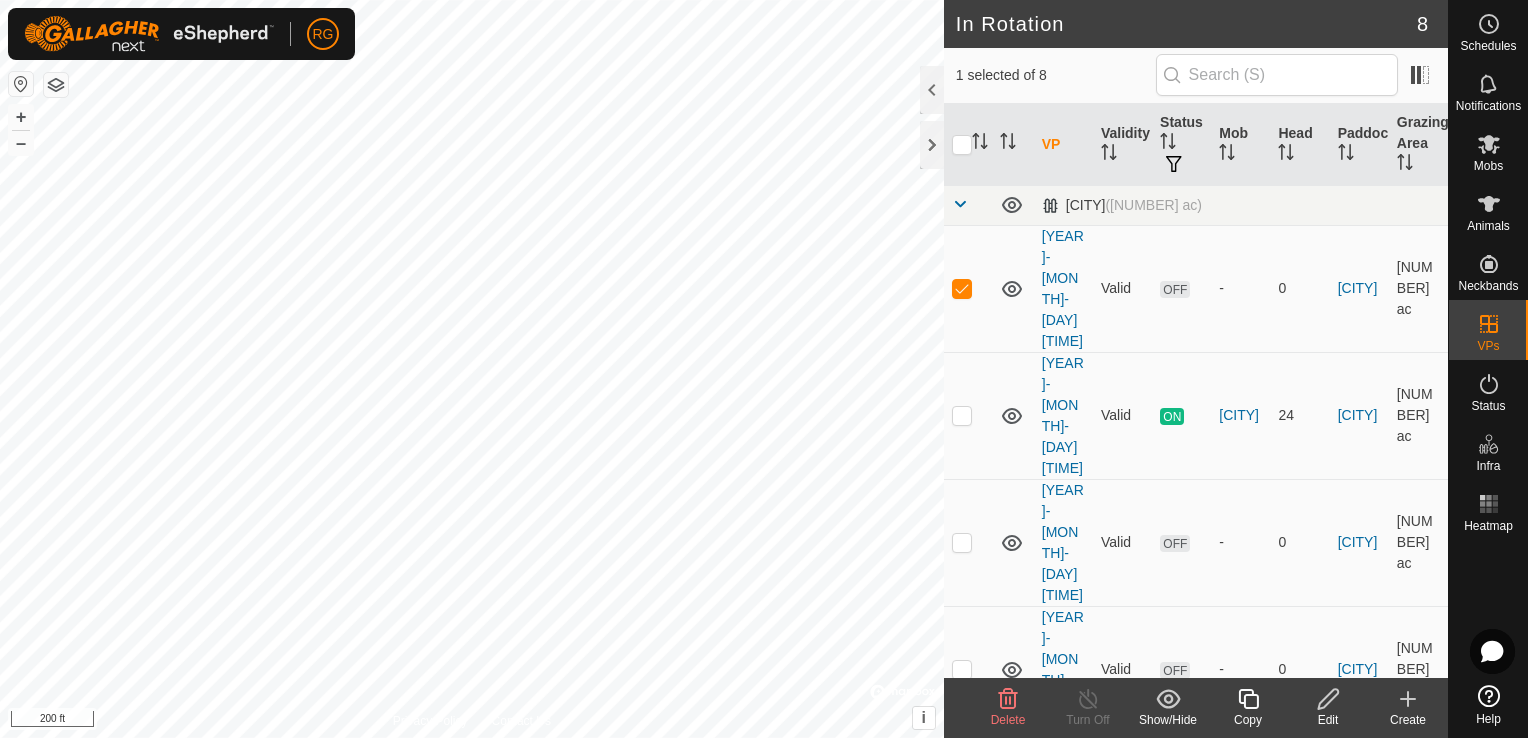 click 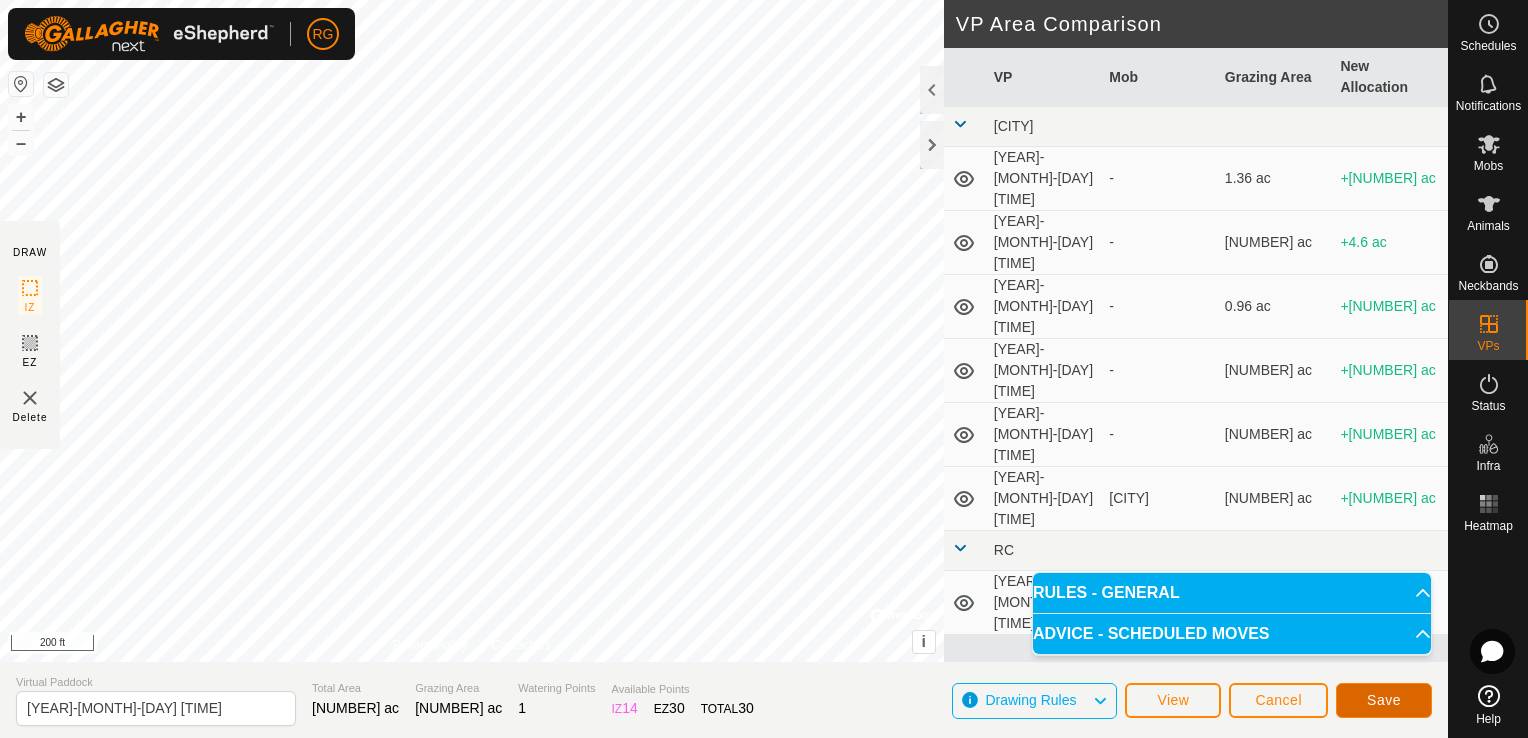 click on "Save" 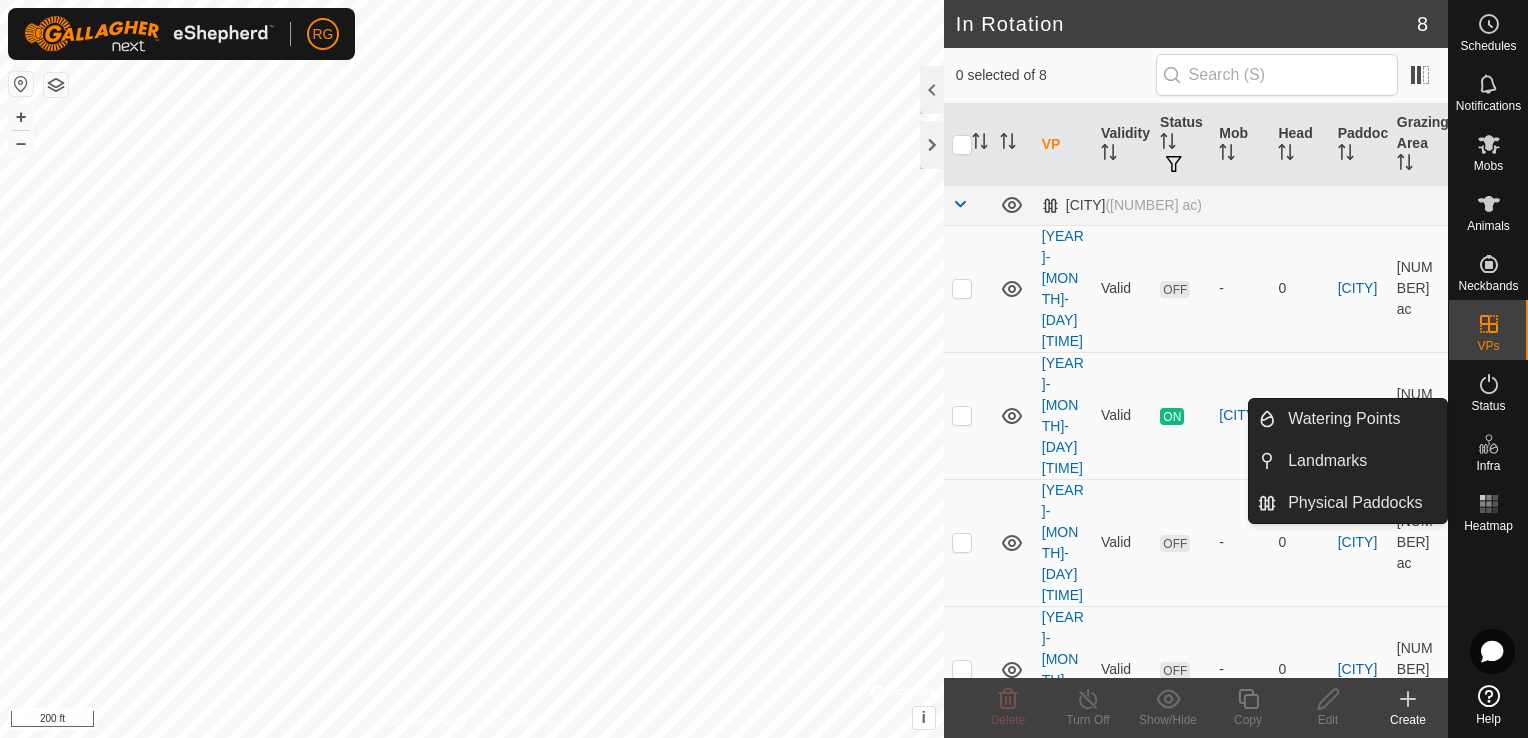 click 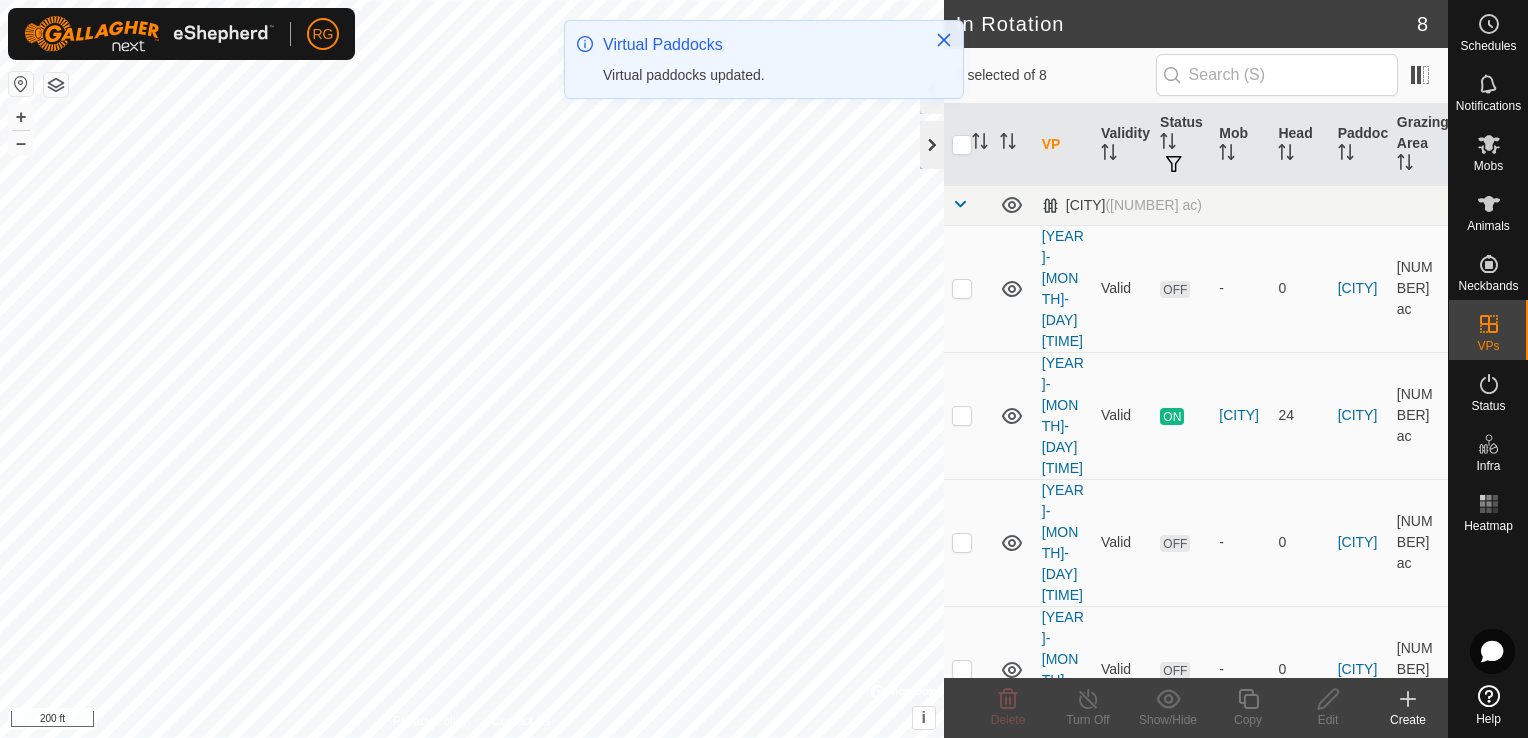 click 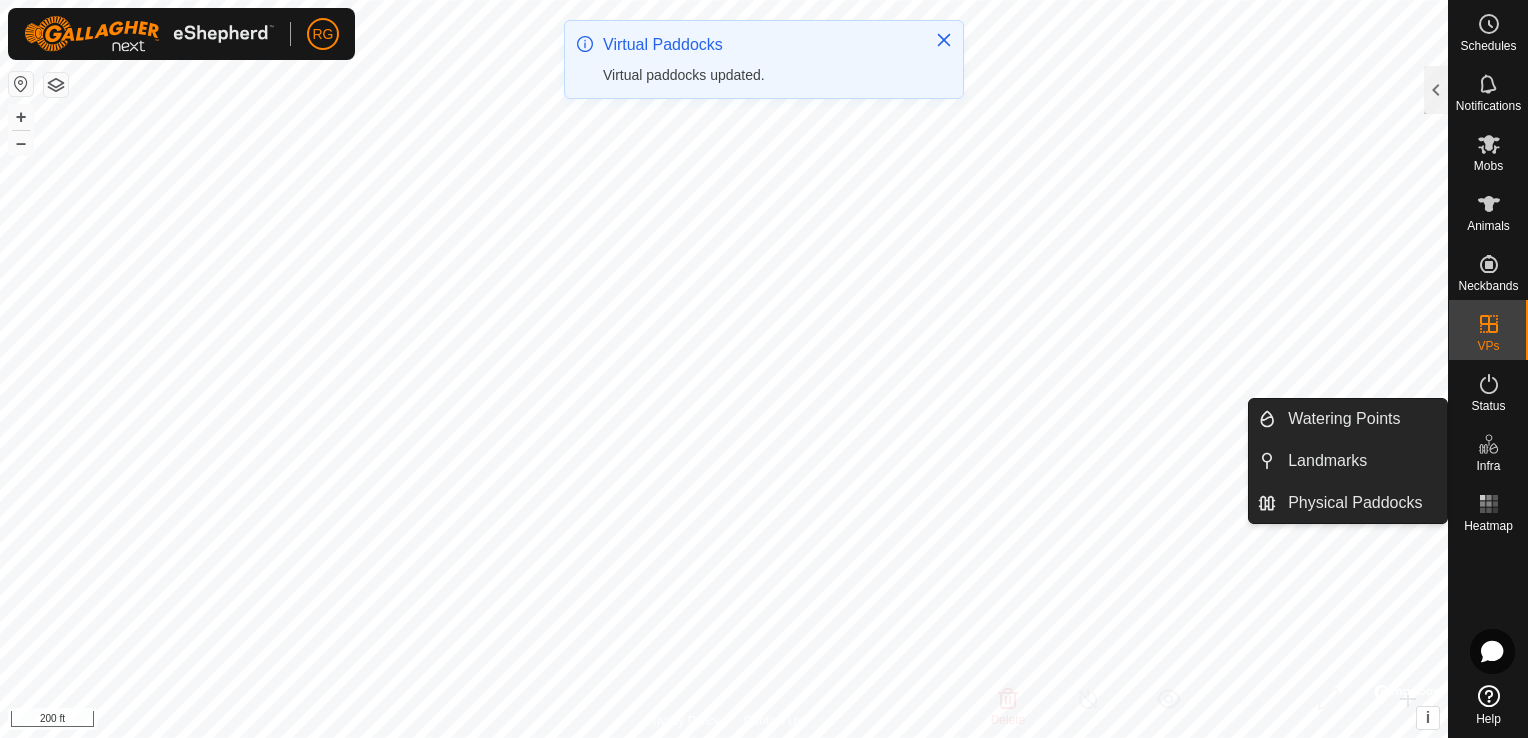 click 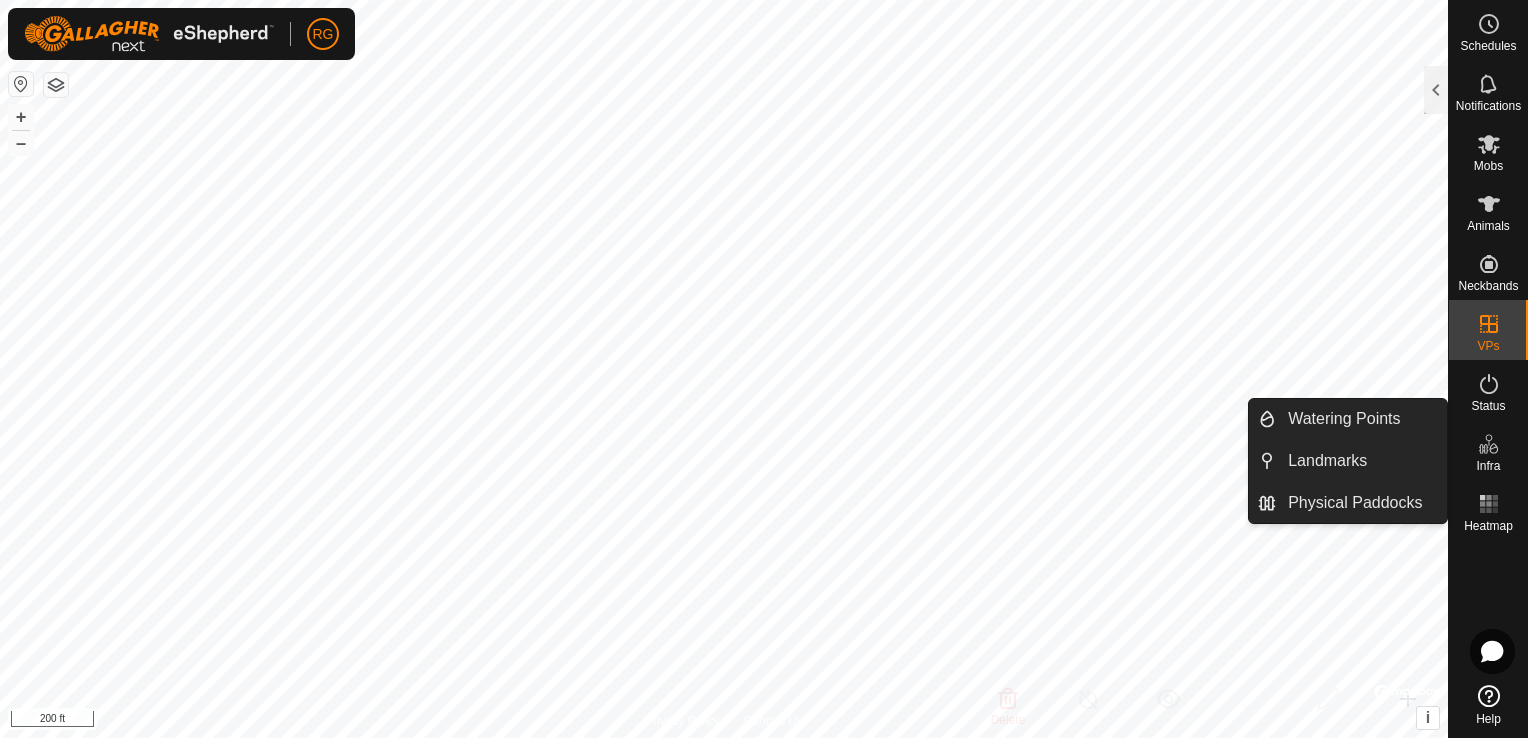 click 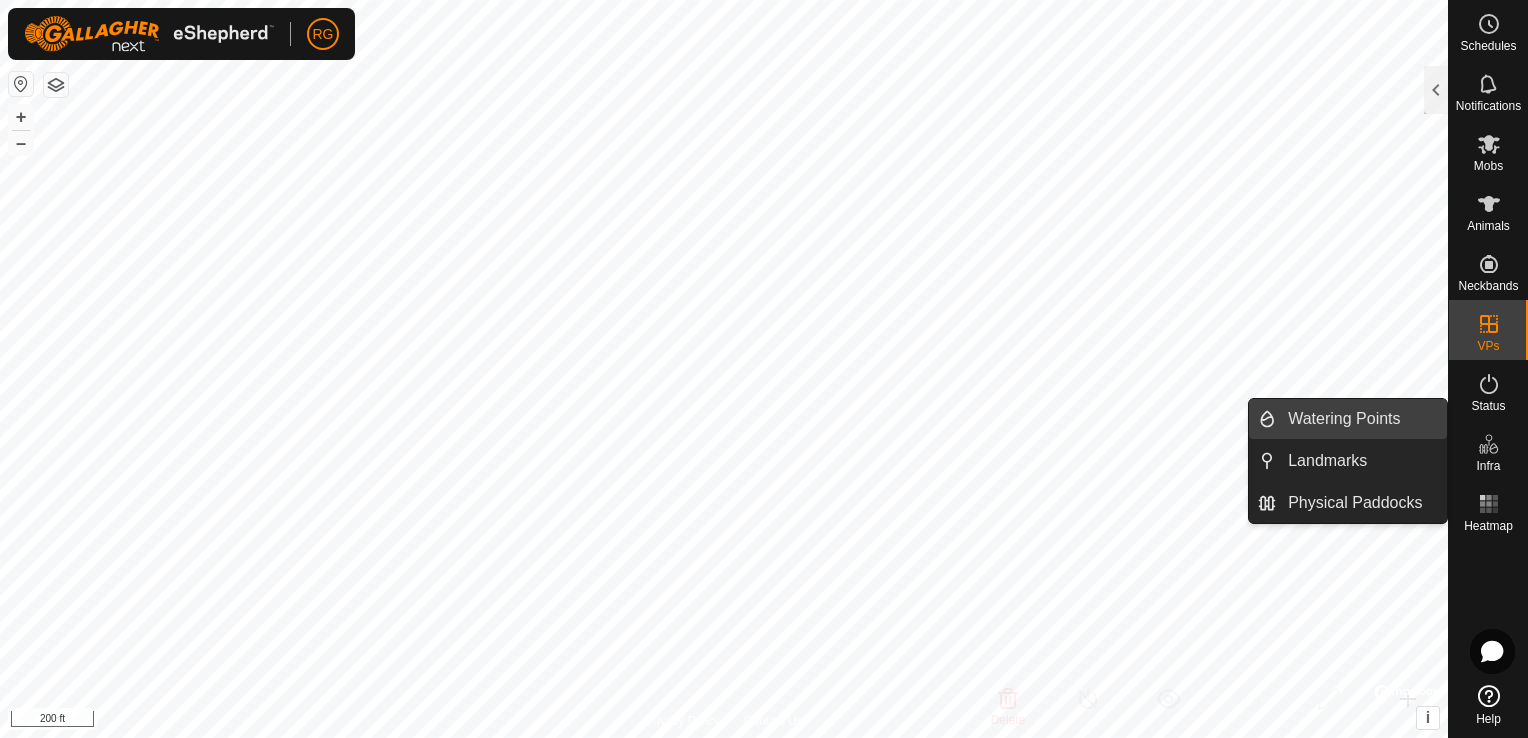 click on "Watering Points" at bounding box center [1361, 419] 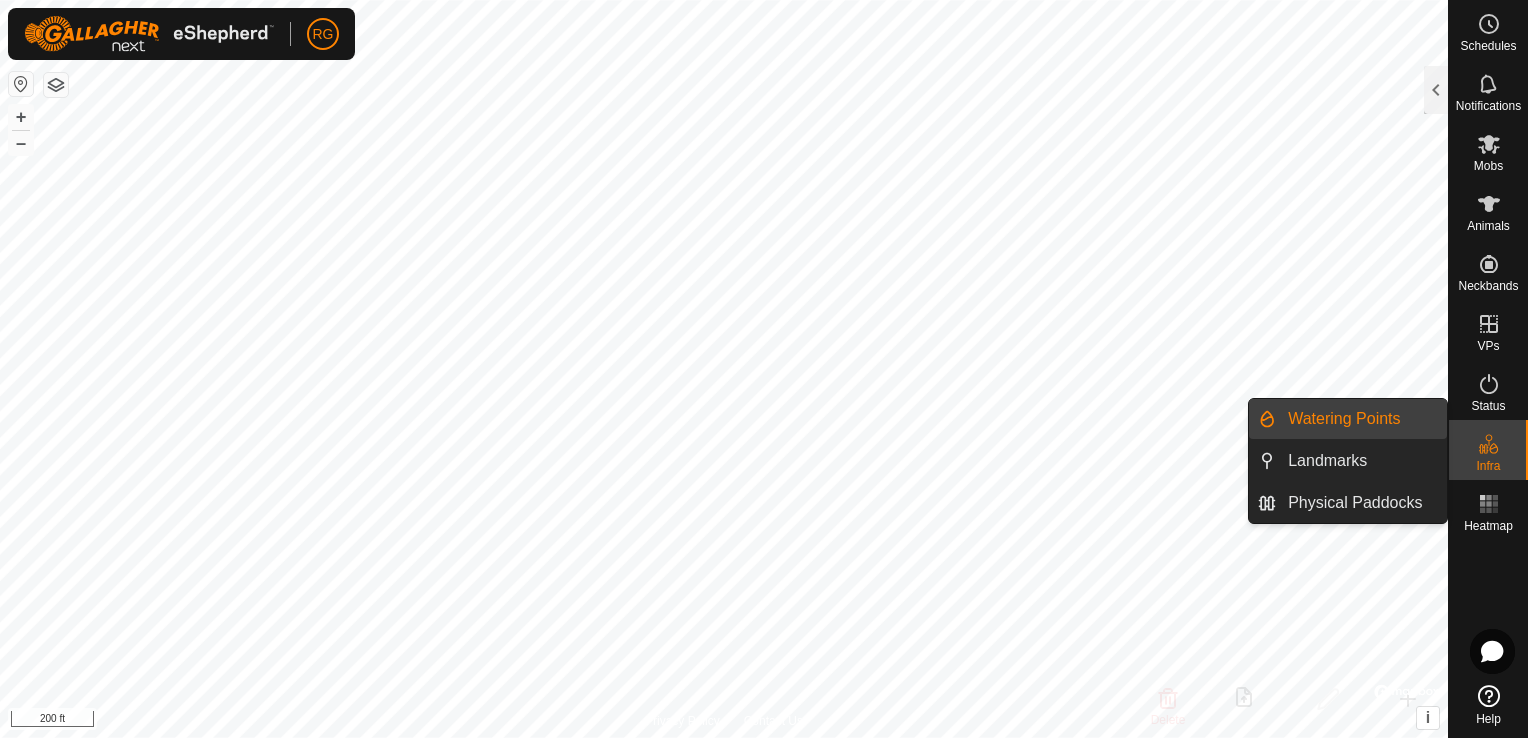 click on "Watering Points" at bounding box center (1361, 419) 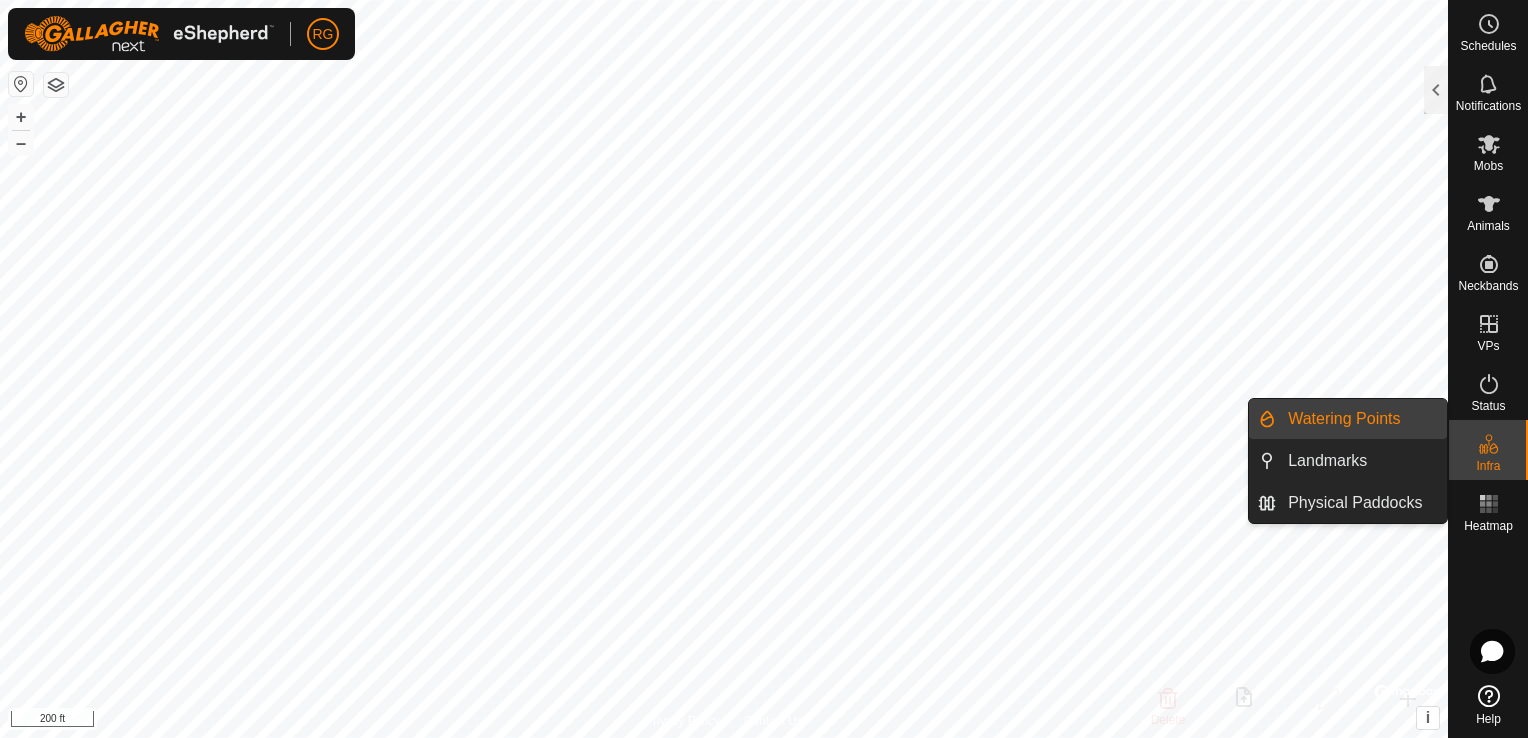 click on "Watering Points" at bounding box center [1361, 419] 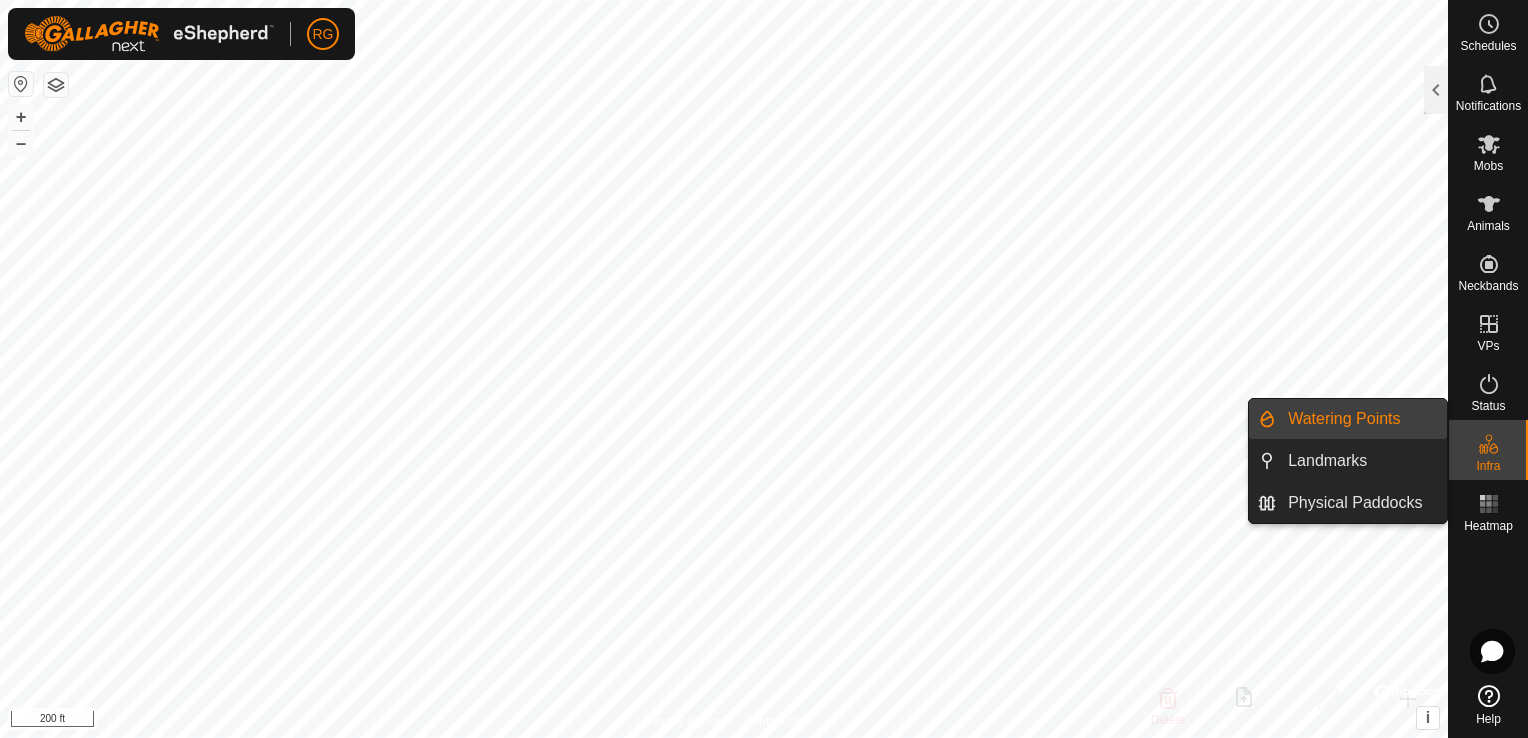 click on "Watering Points" at bounding box center [1361, 419] 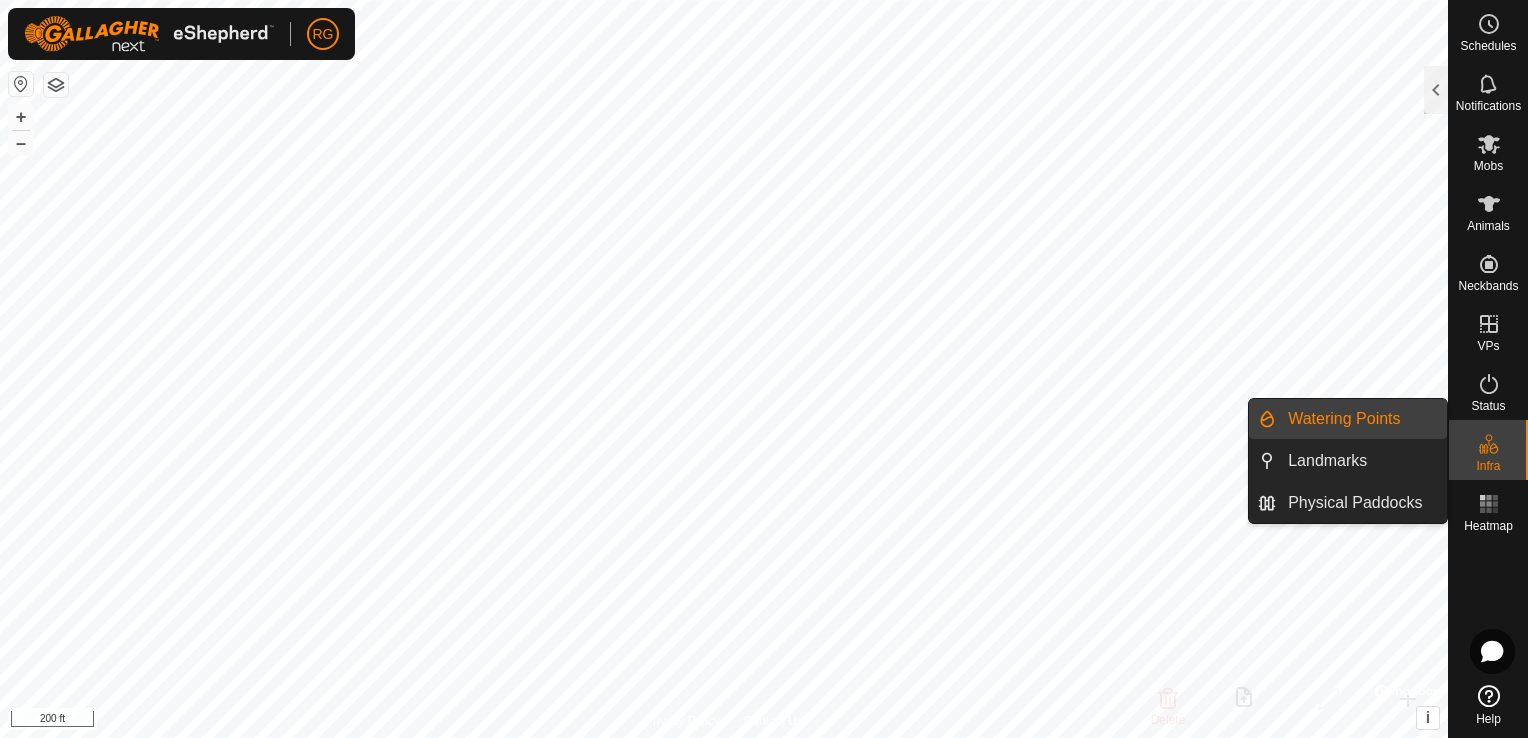 click on "Watering Points" at bounding box center (1348, 419) 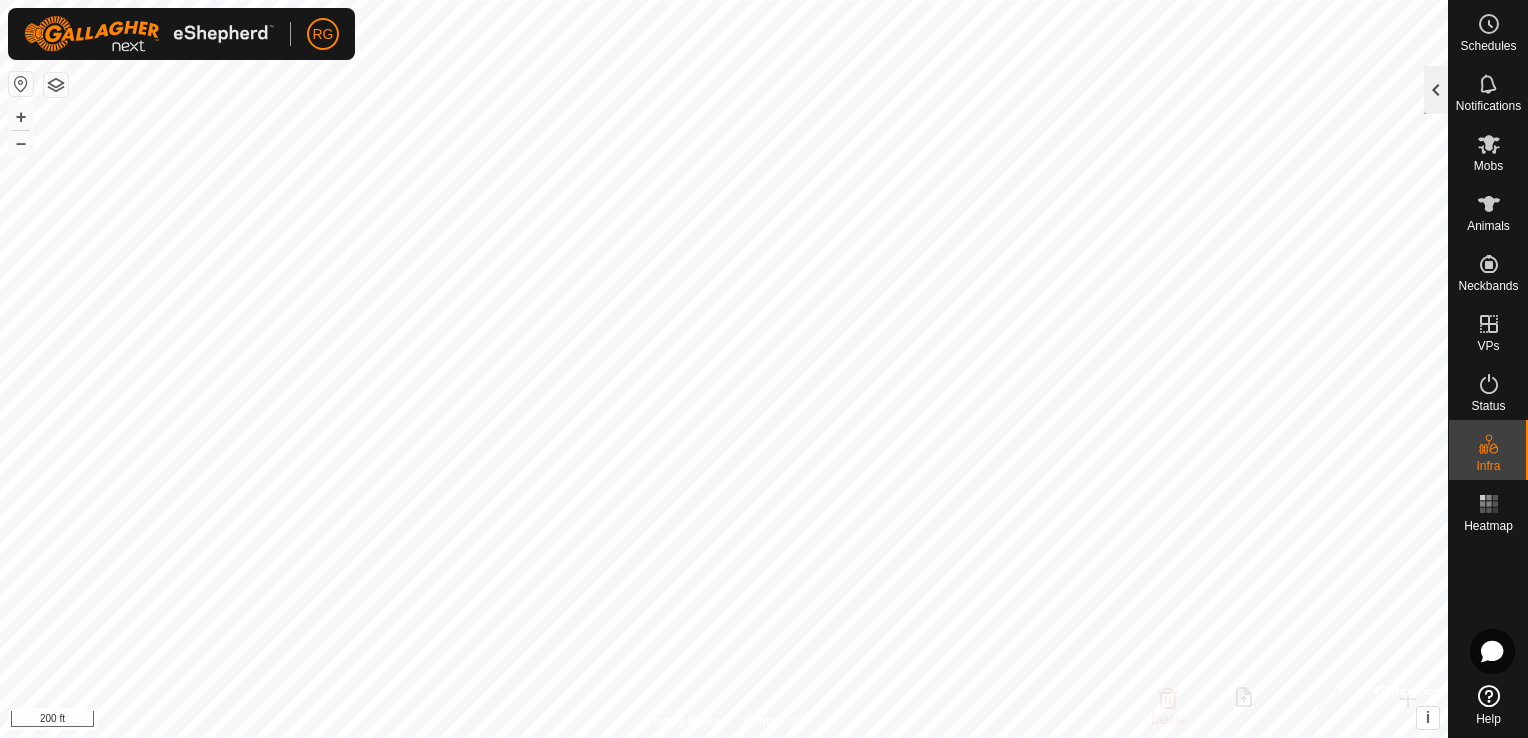 click 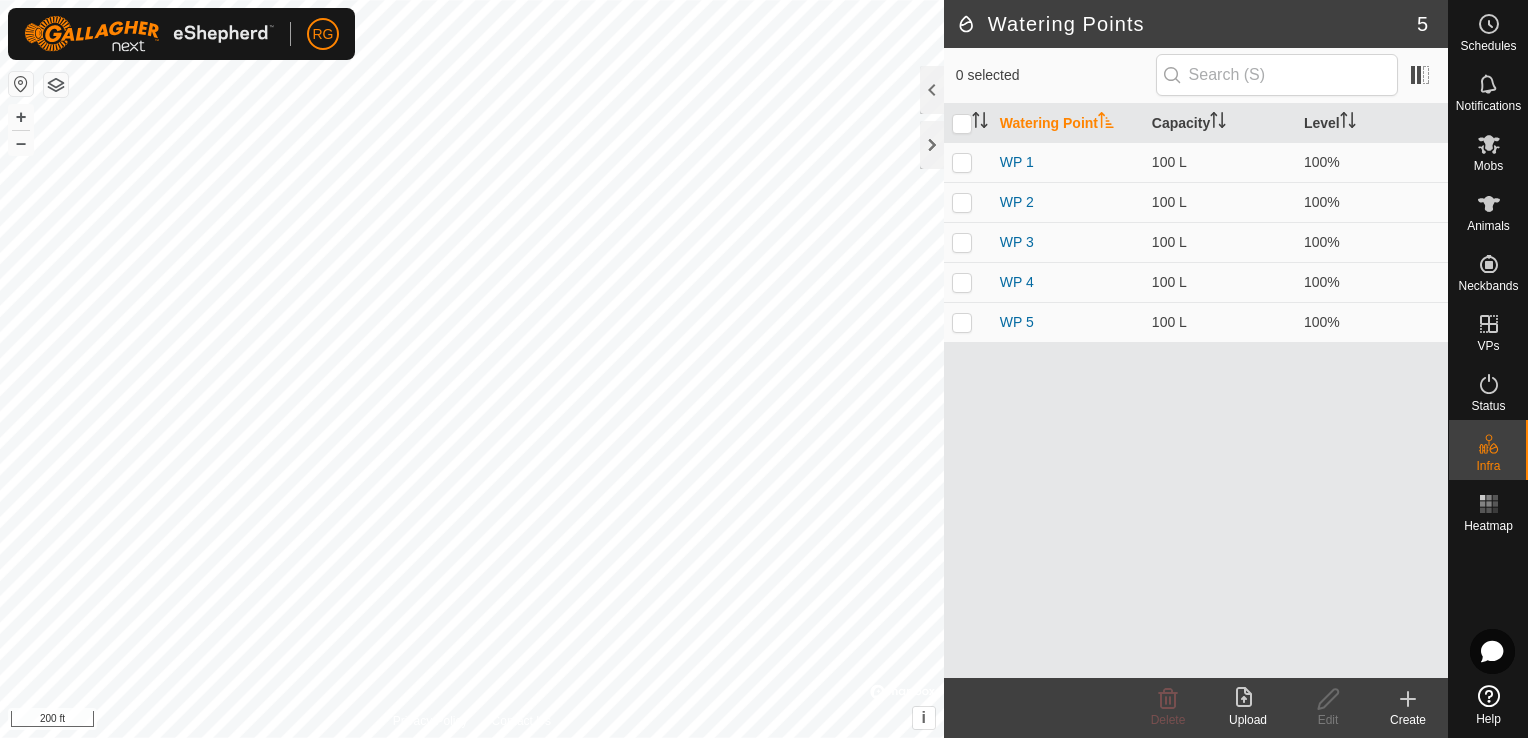 click 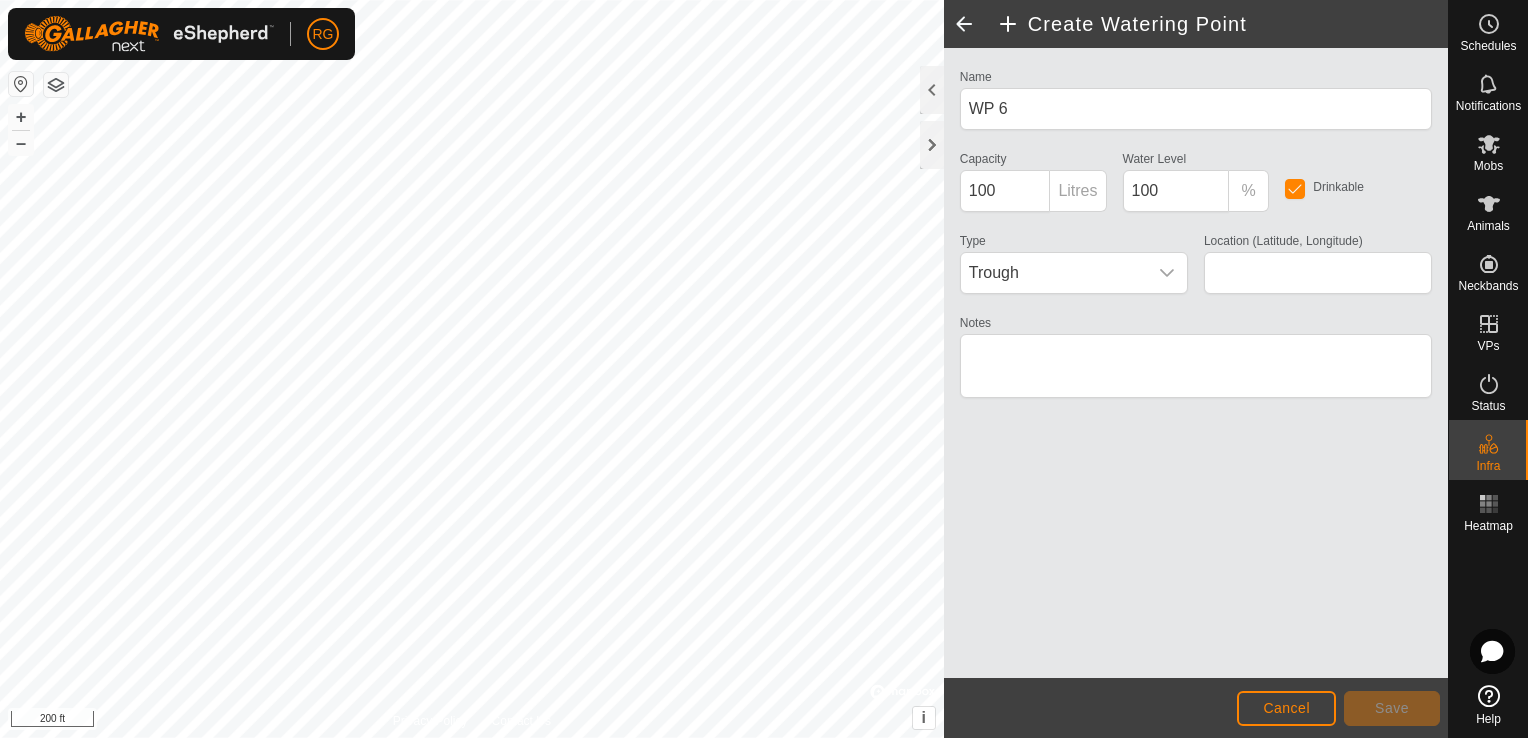 type on "[COORDINATES]" 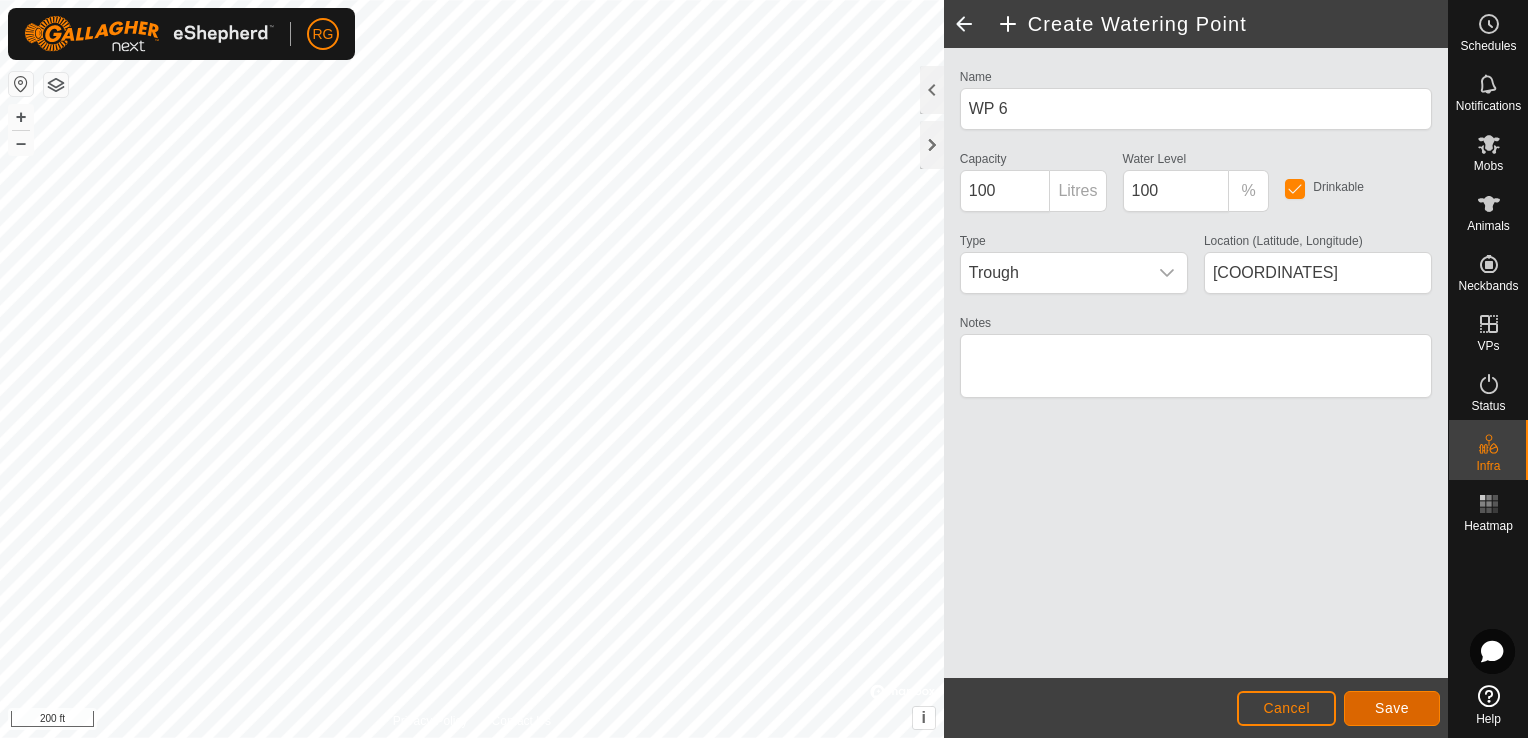 click on "Save" 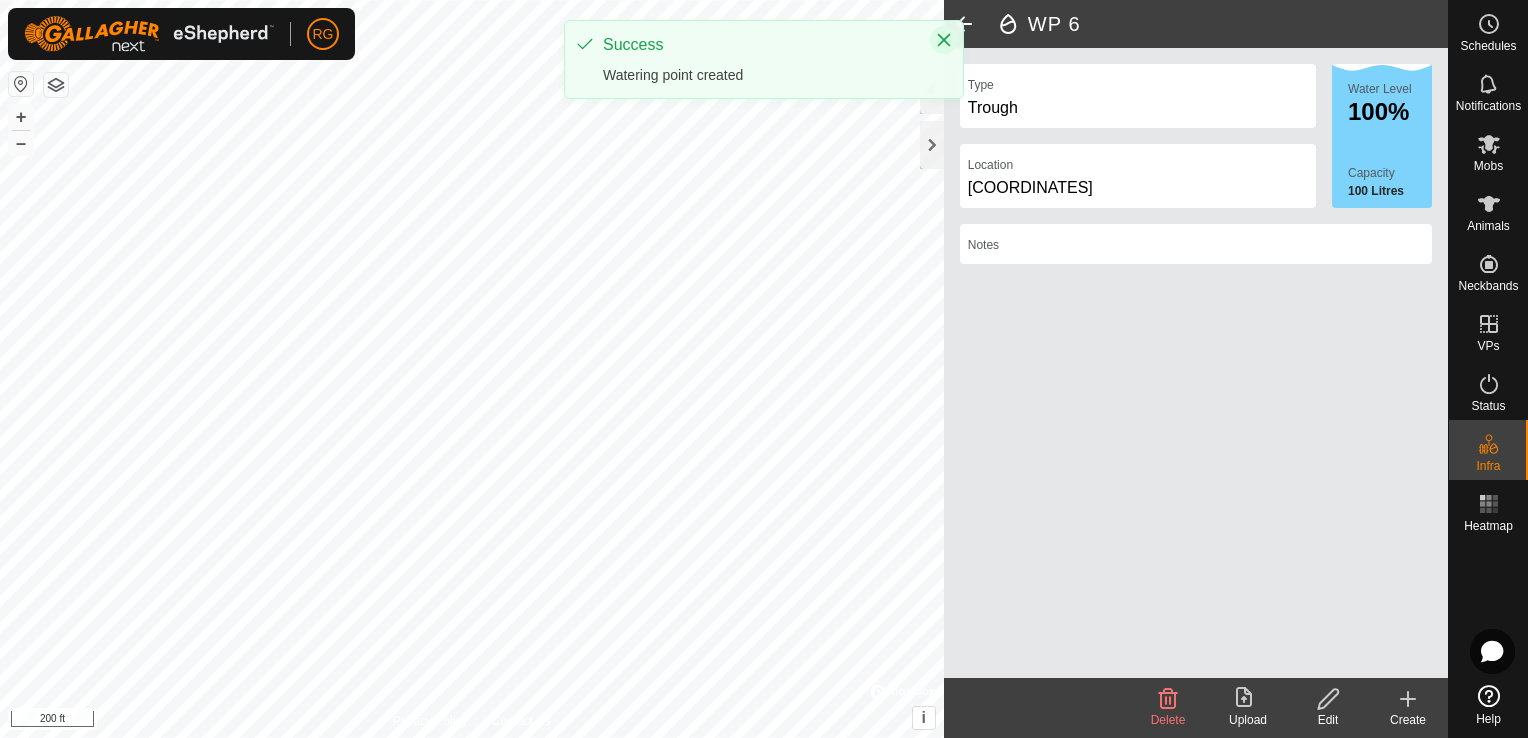 click 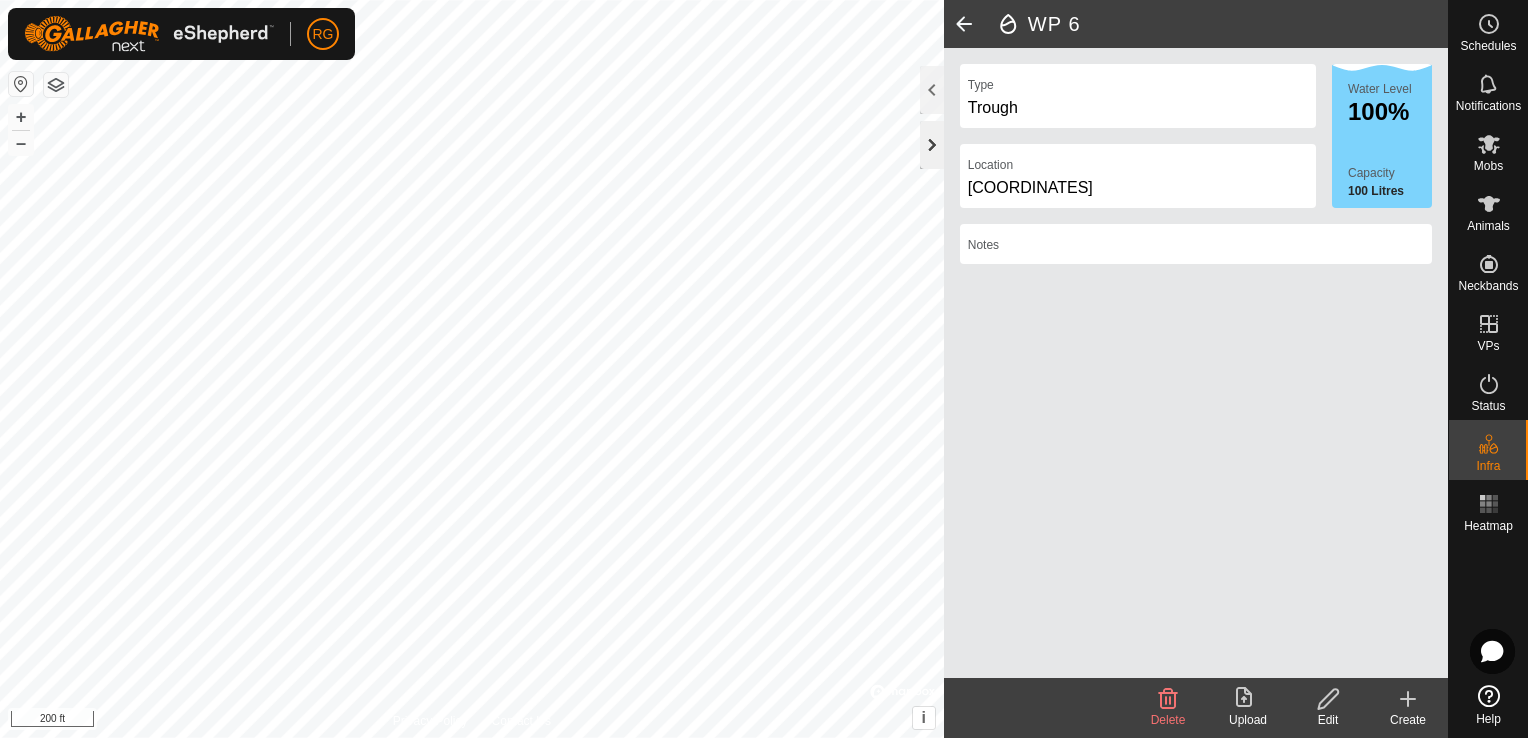 click 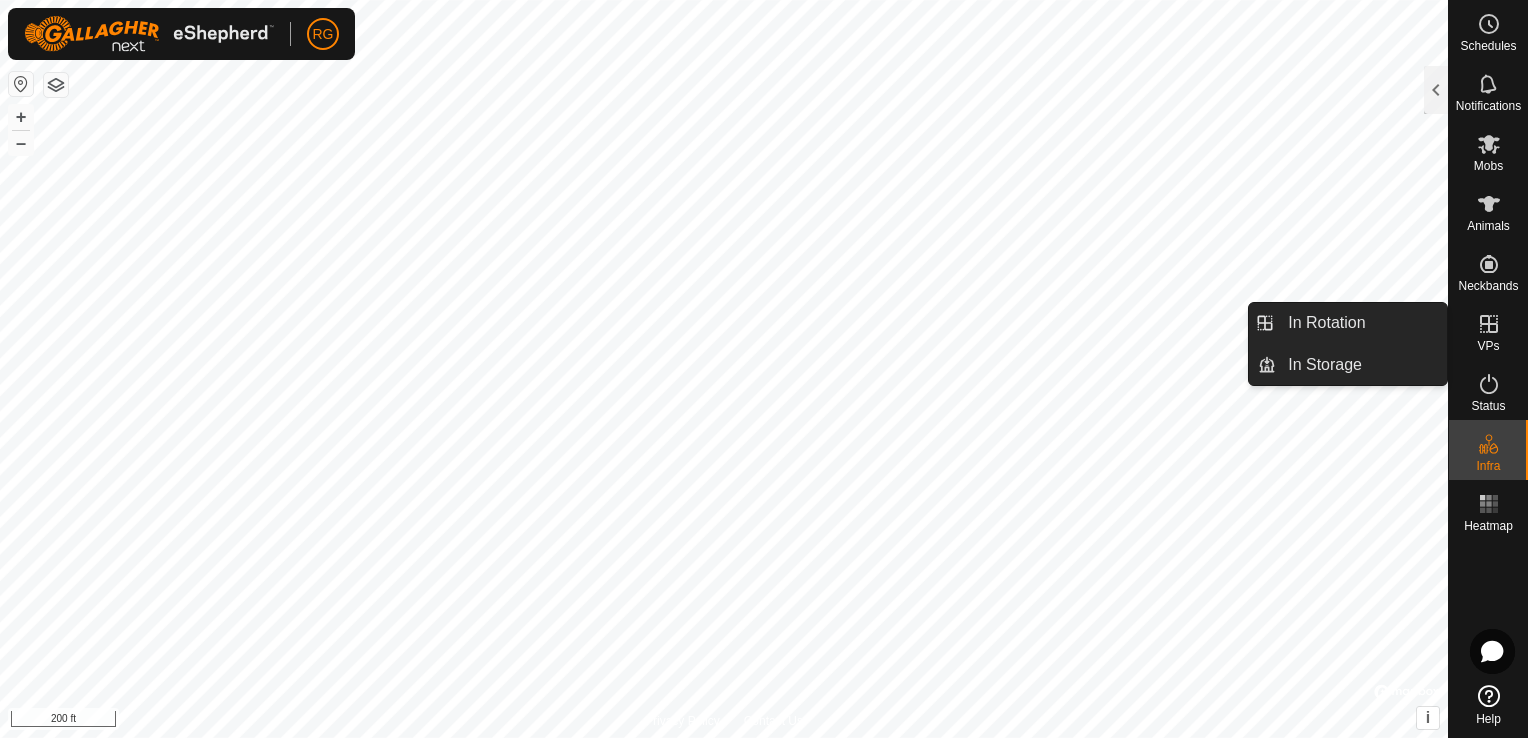 click 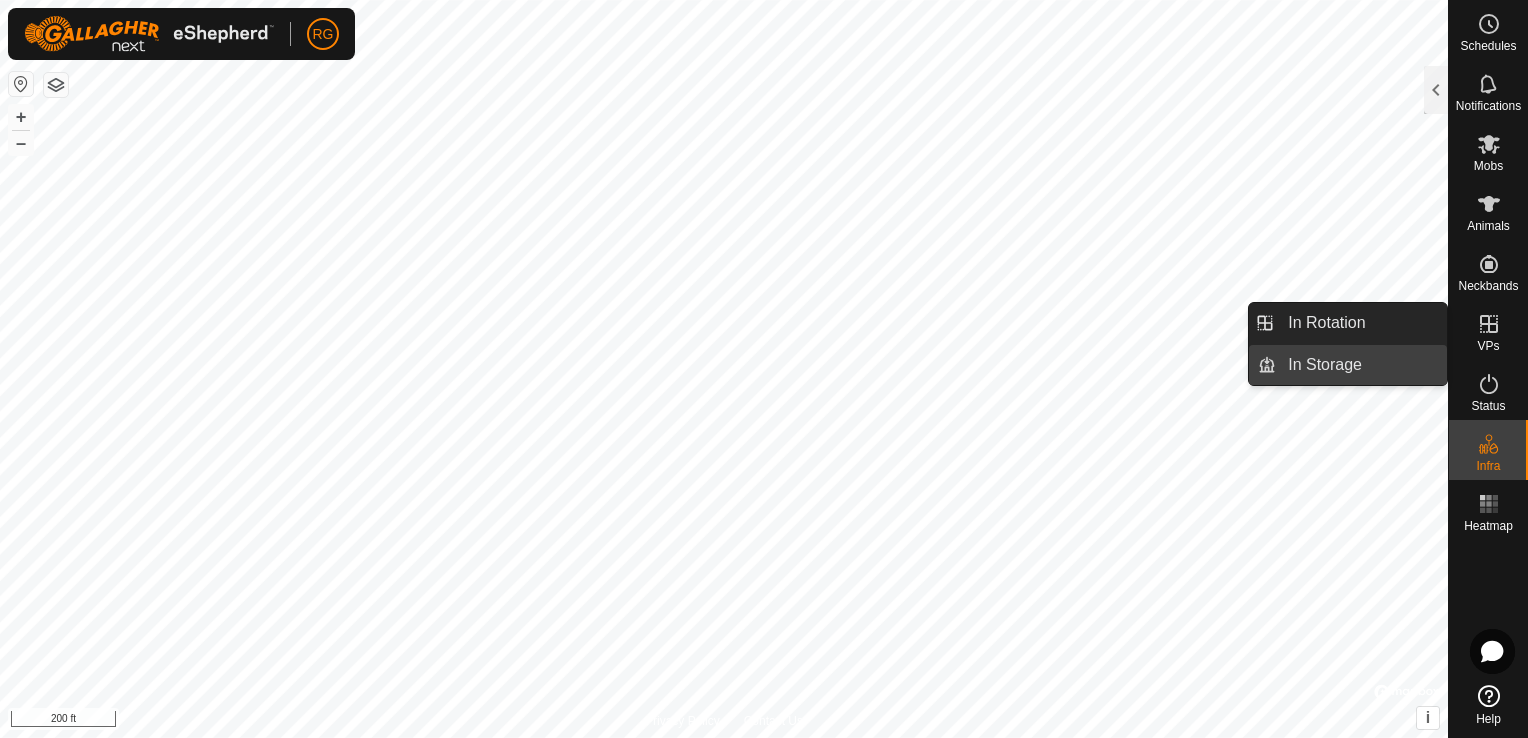 click on "In Storage" at bounding box center [1361, 365] 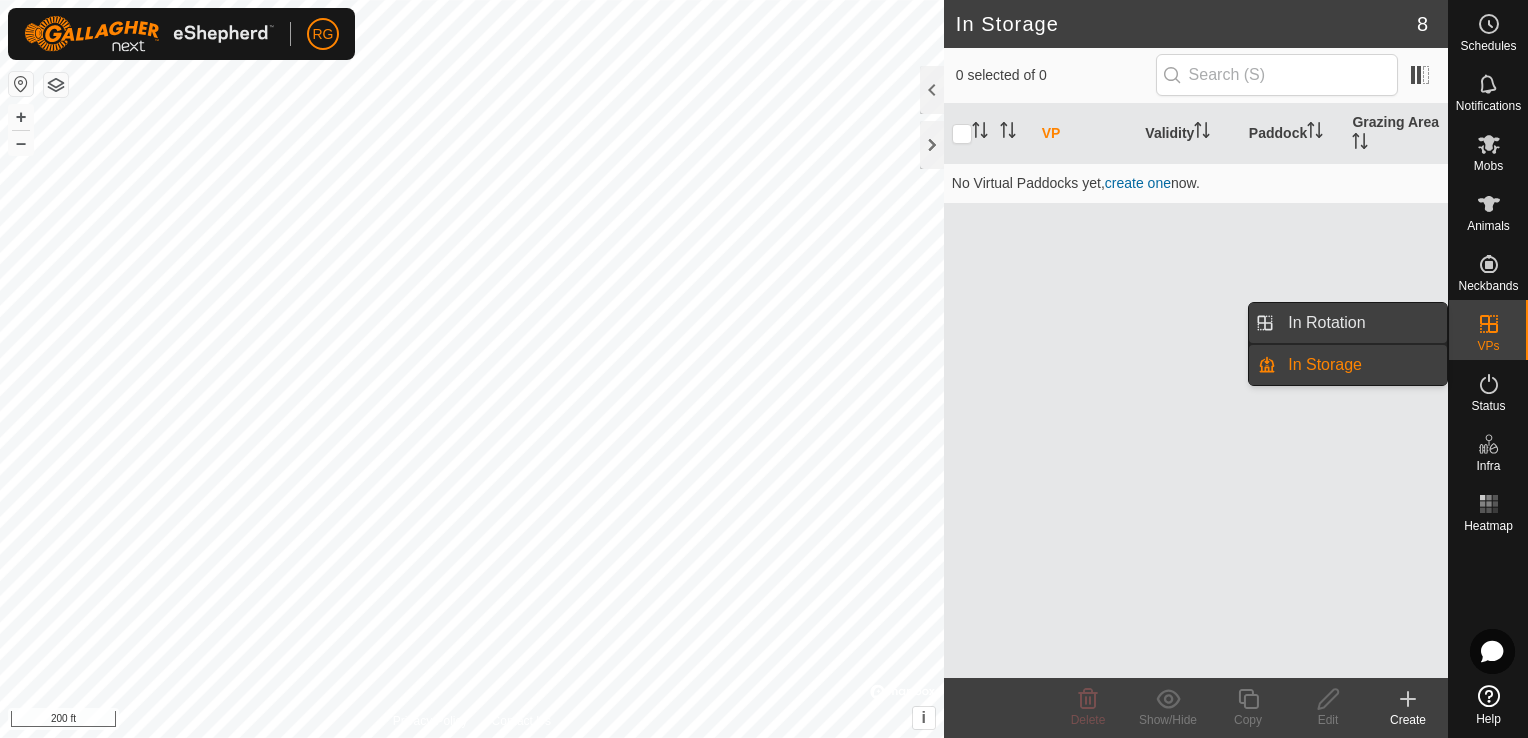 click on "In Rotation" at bounding box center (1361, 323) 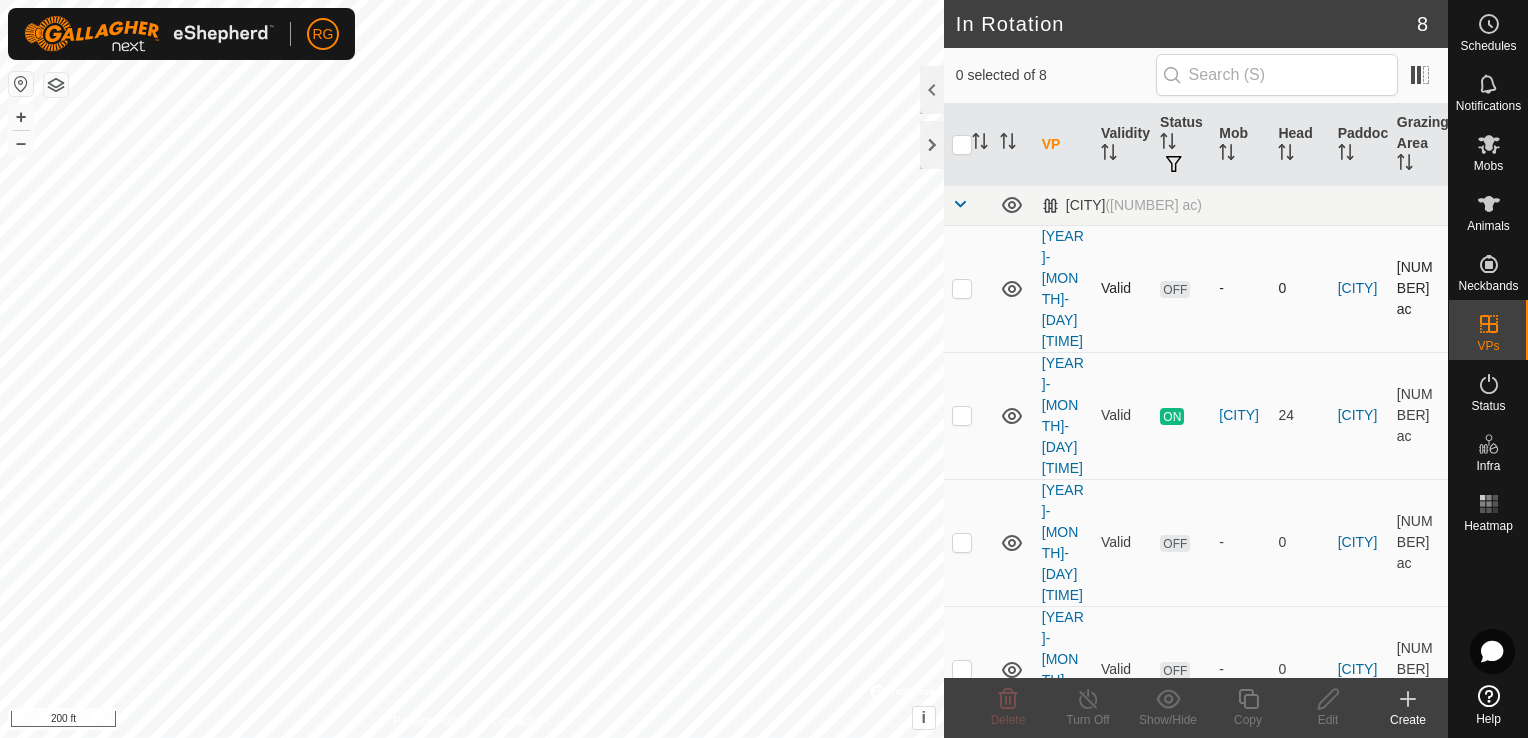 click at bounding box center [962, 288] 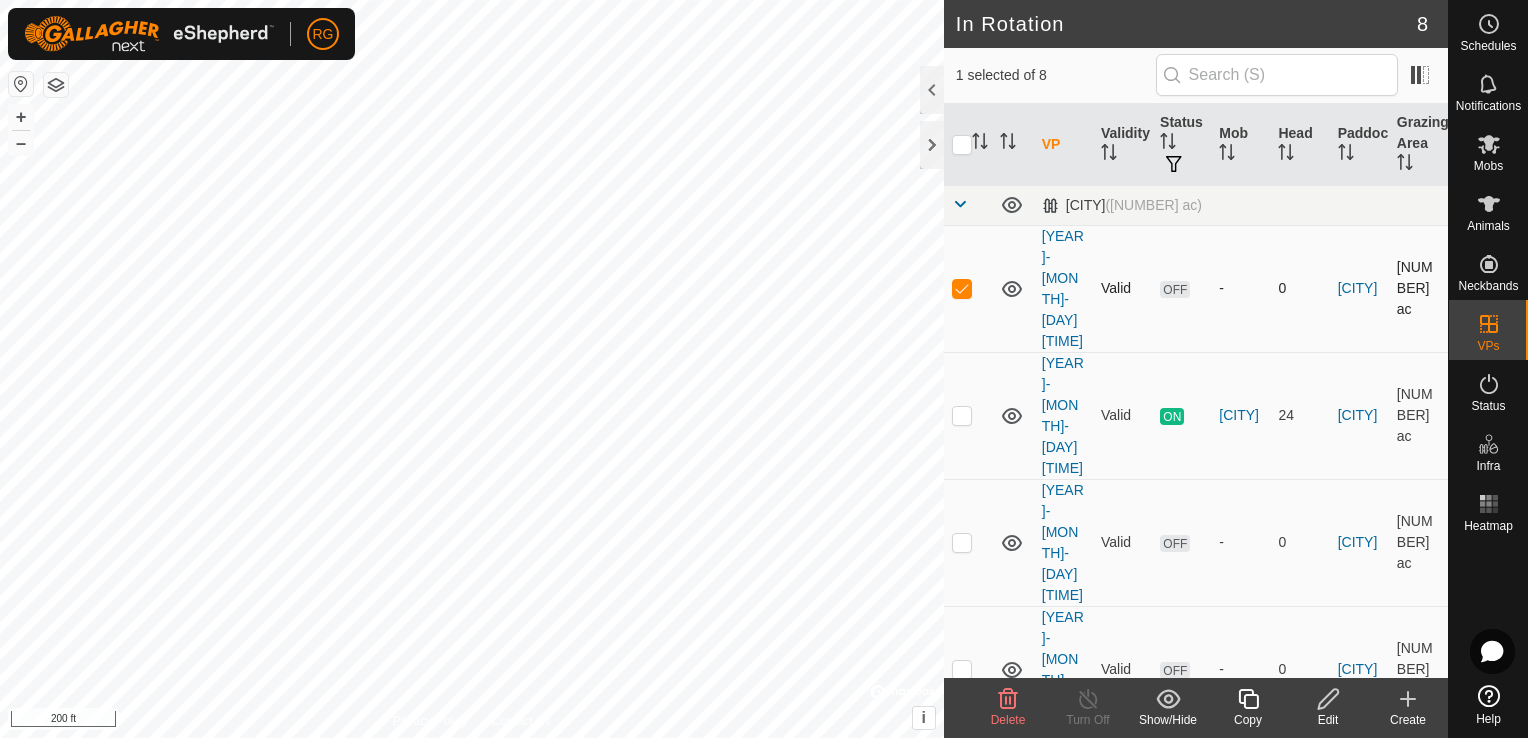 click at bounding box center (962, 288) 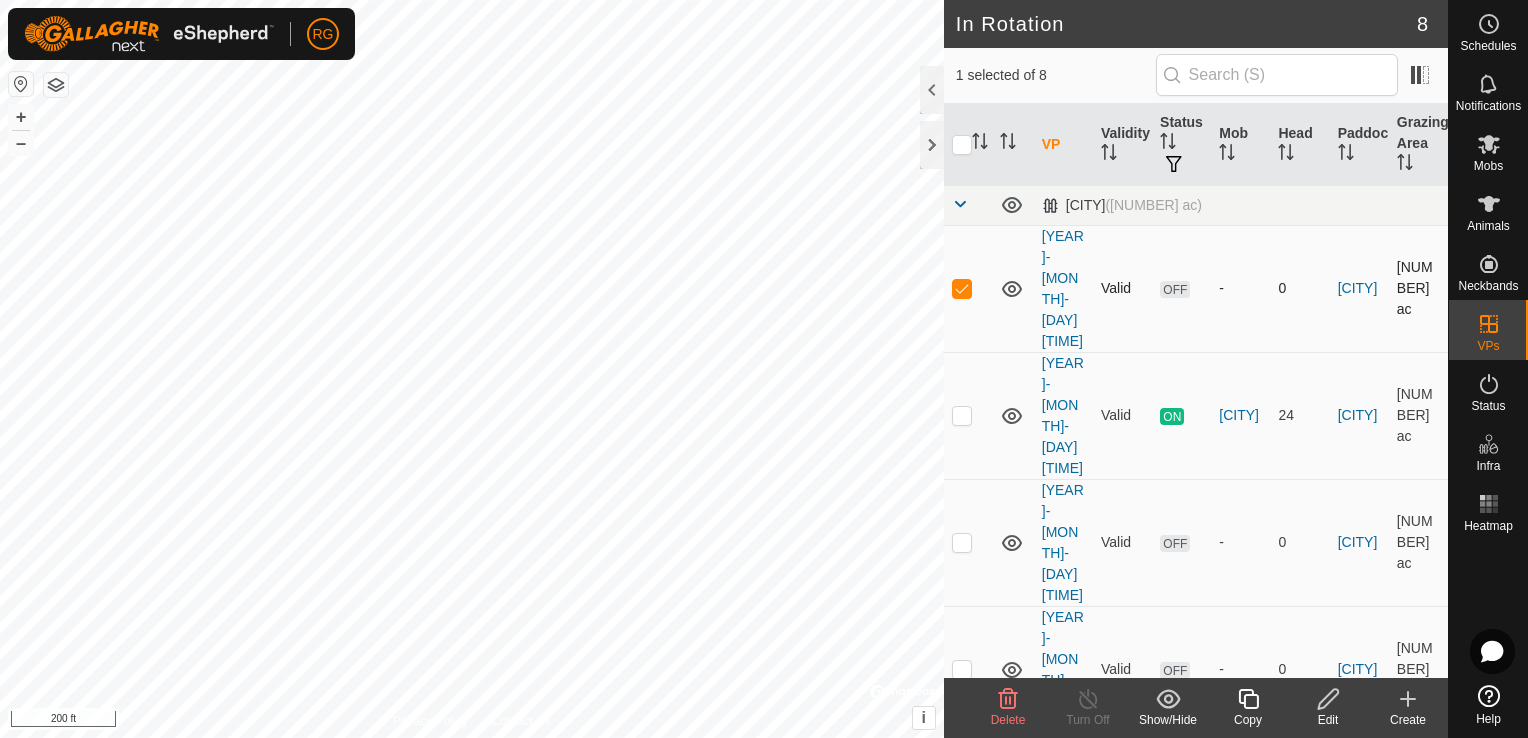 checkbox on "false" 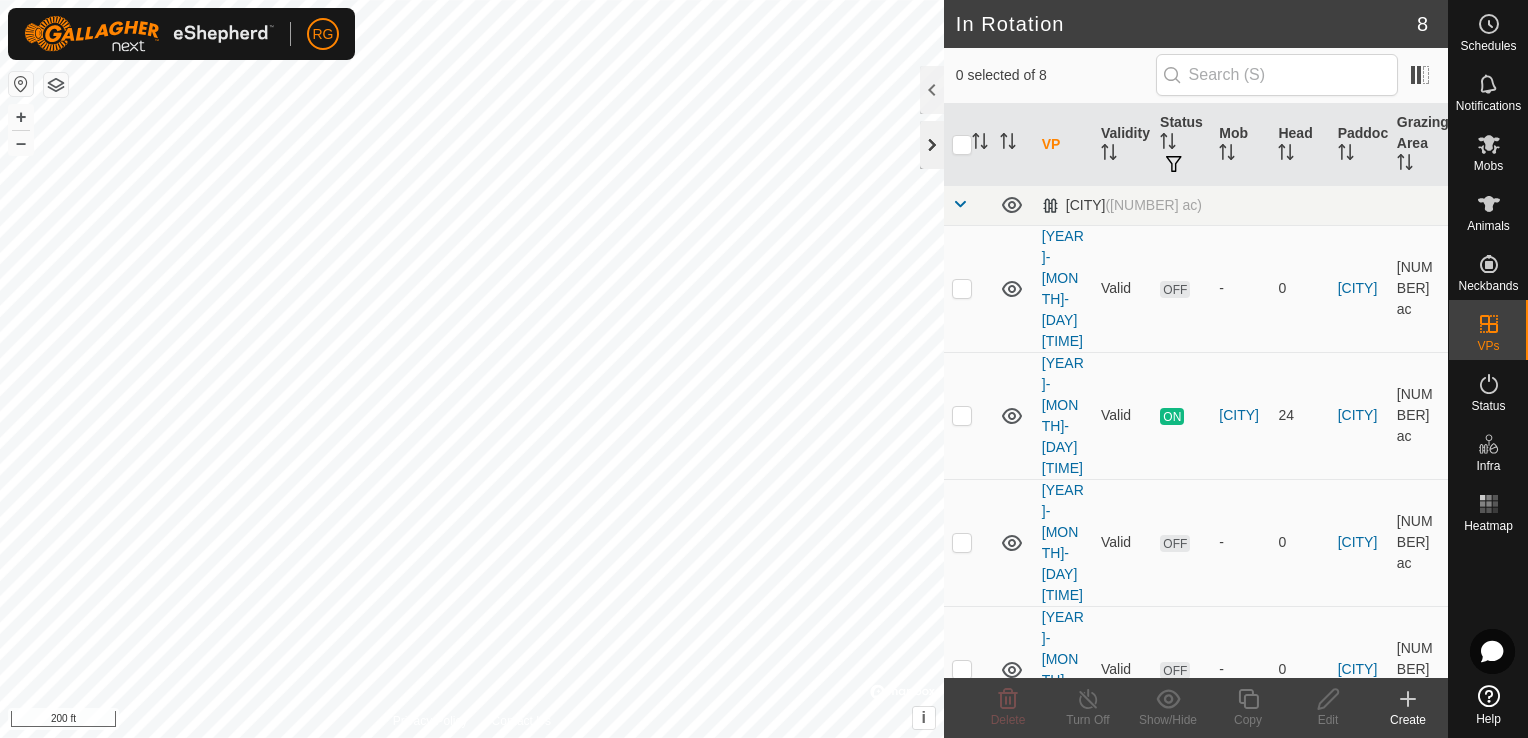 click 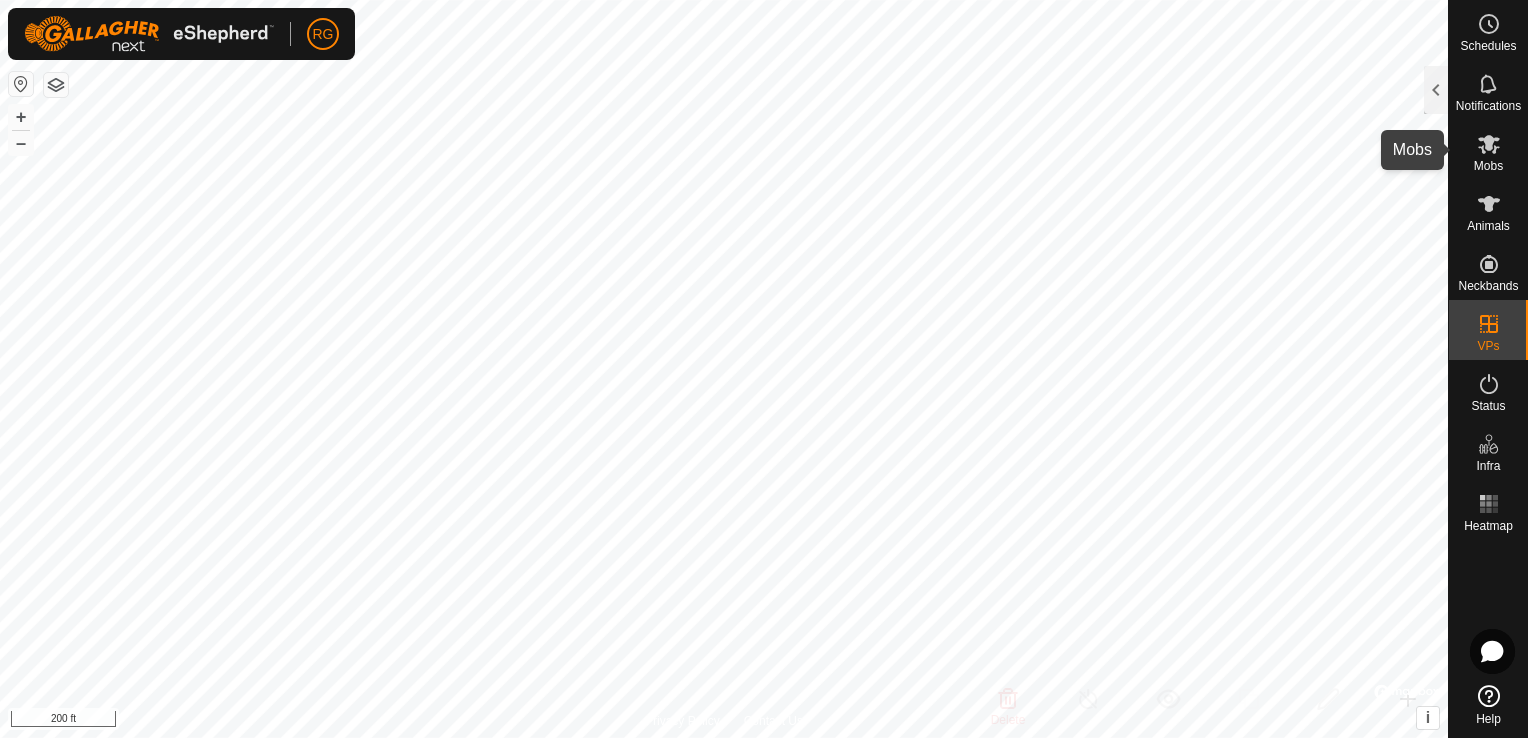 click 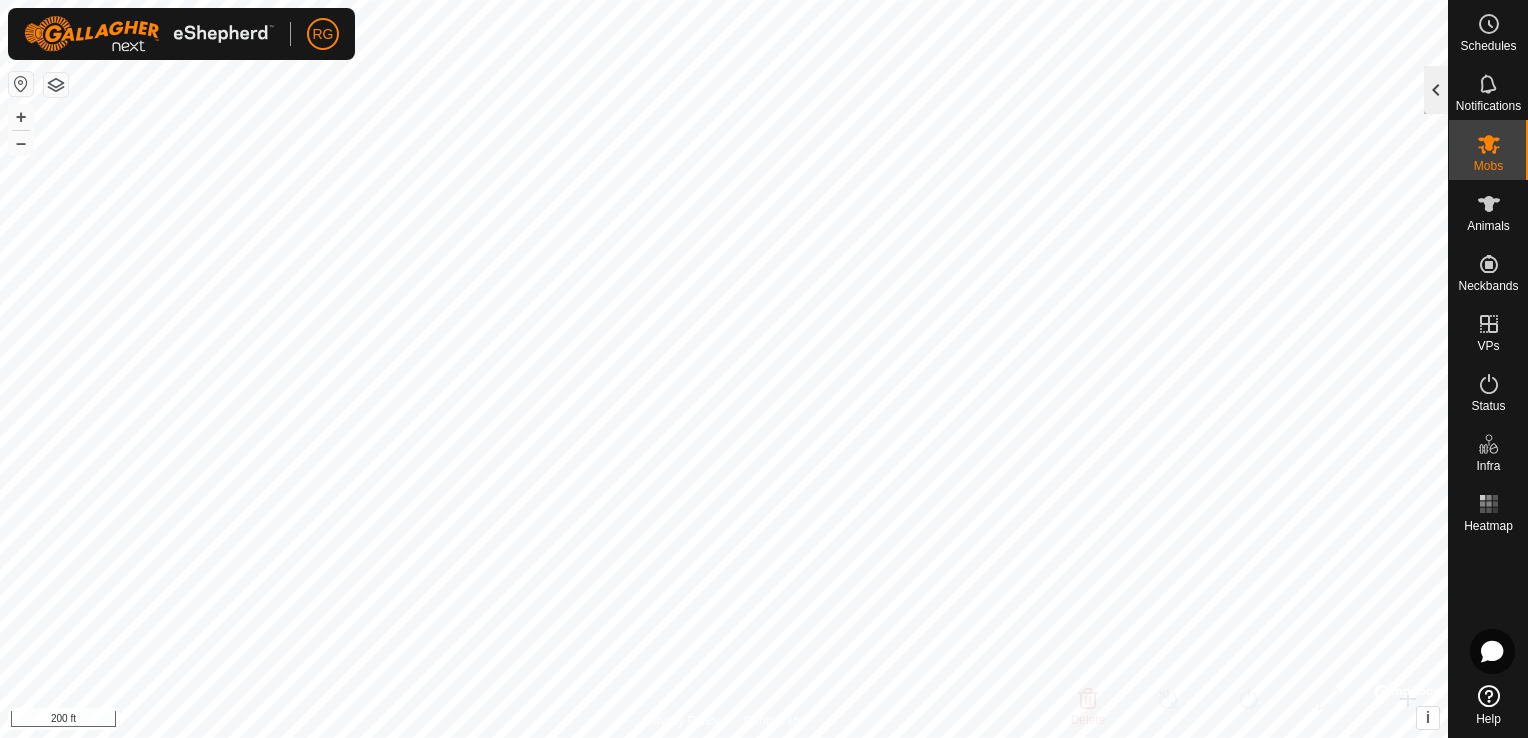 click 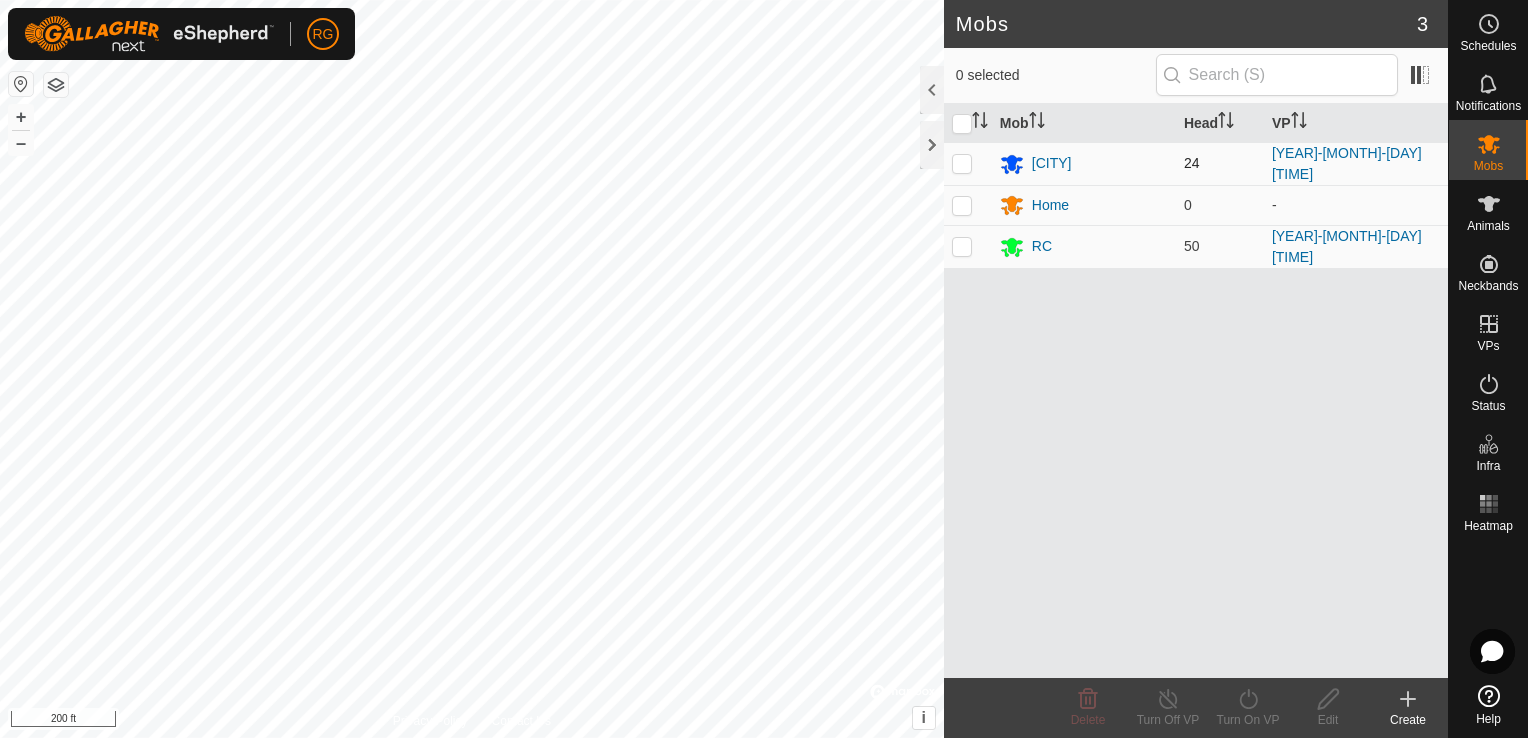 click at bounding box center (962, 163) 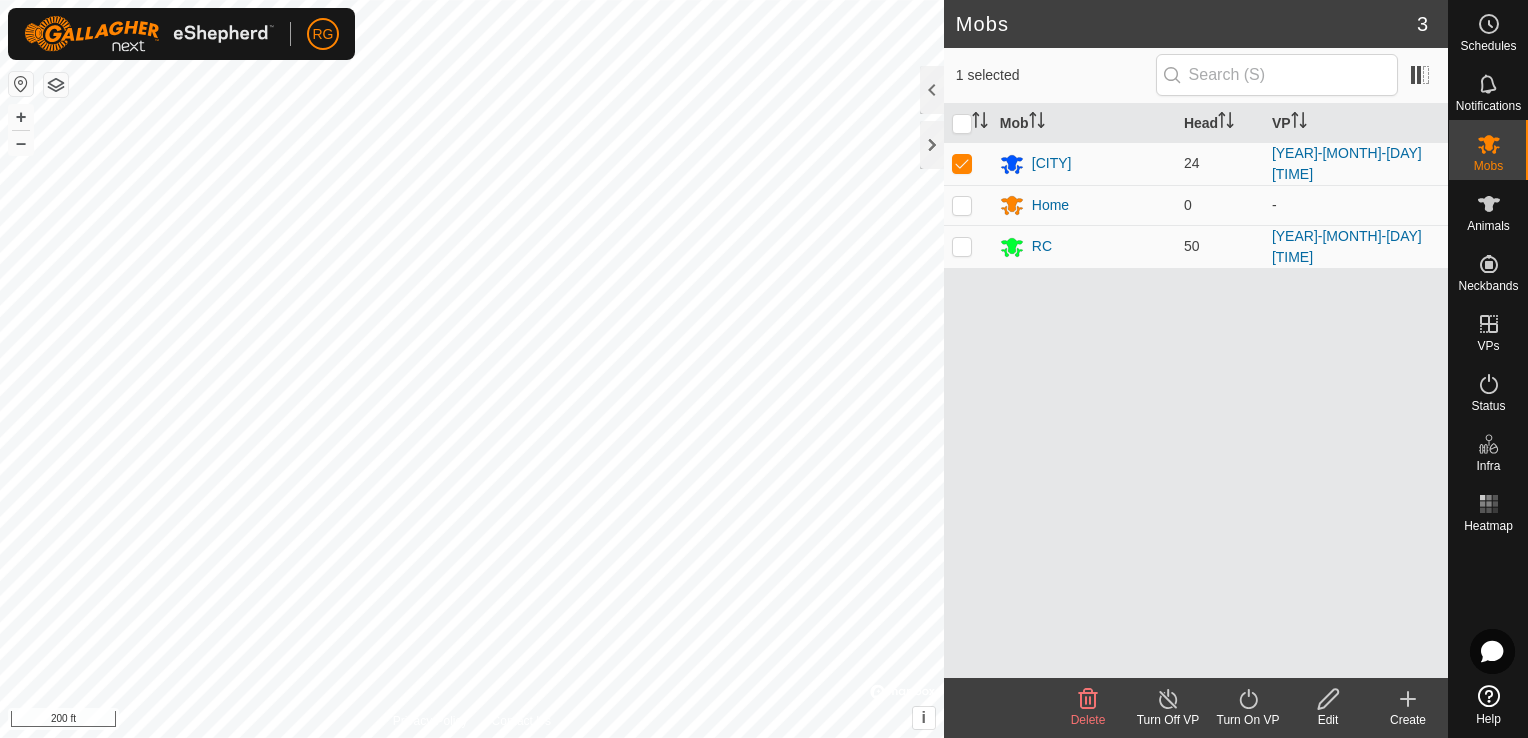 click 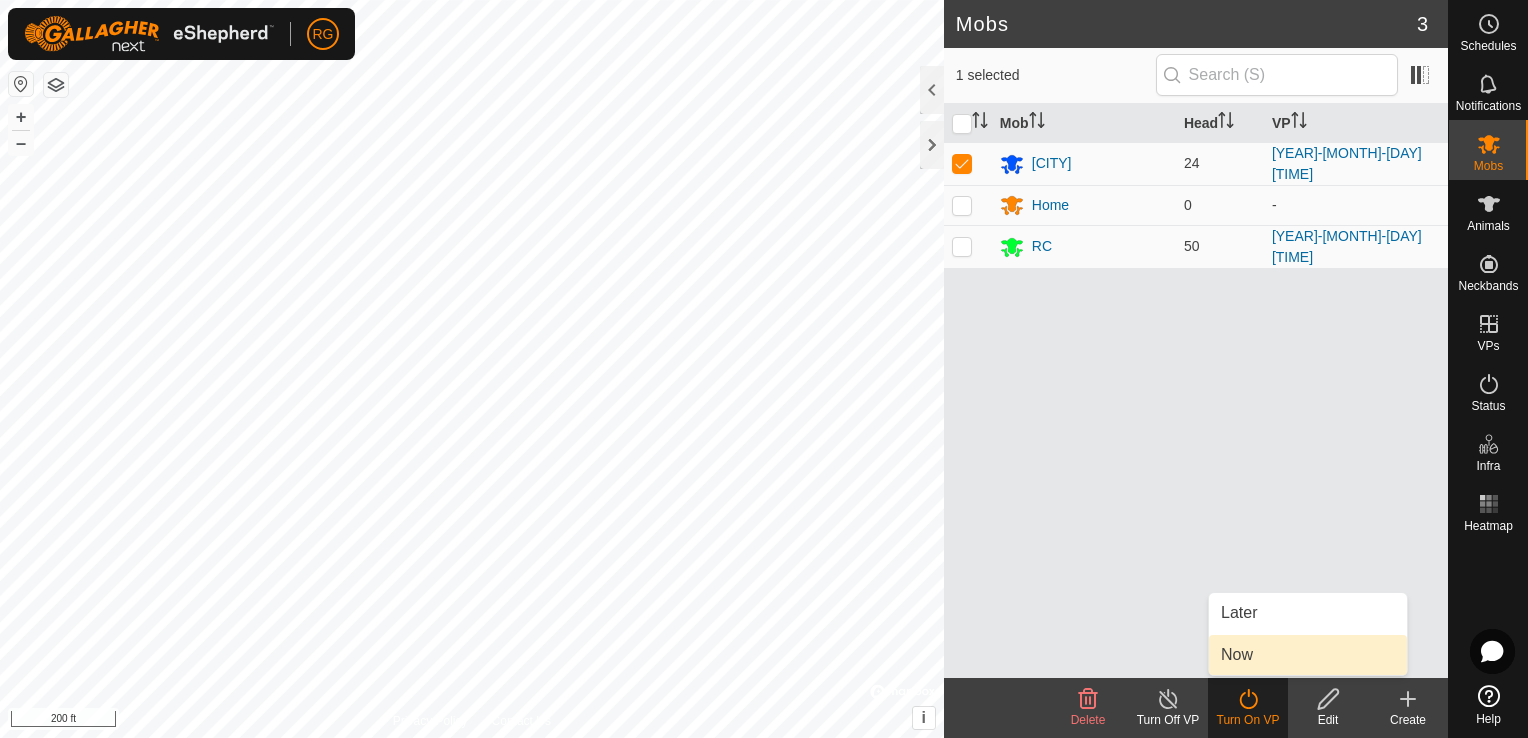 click on "Now" at bounding box center (1308, 655) 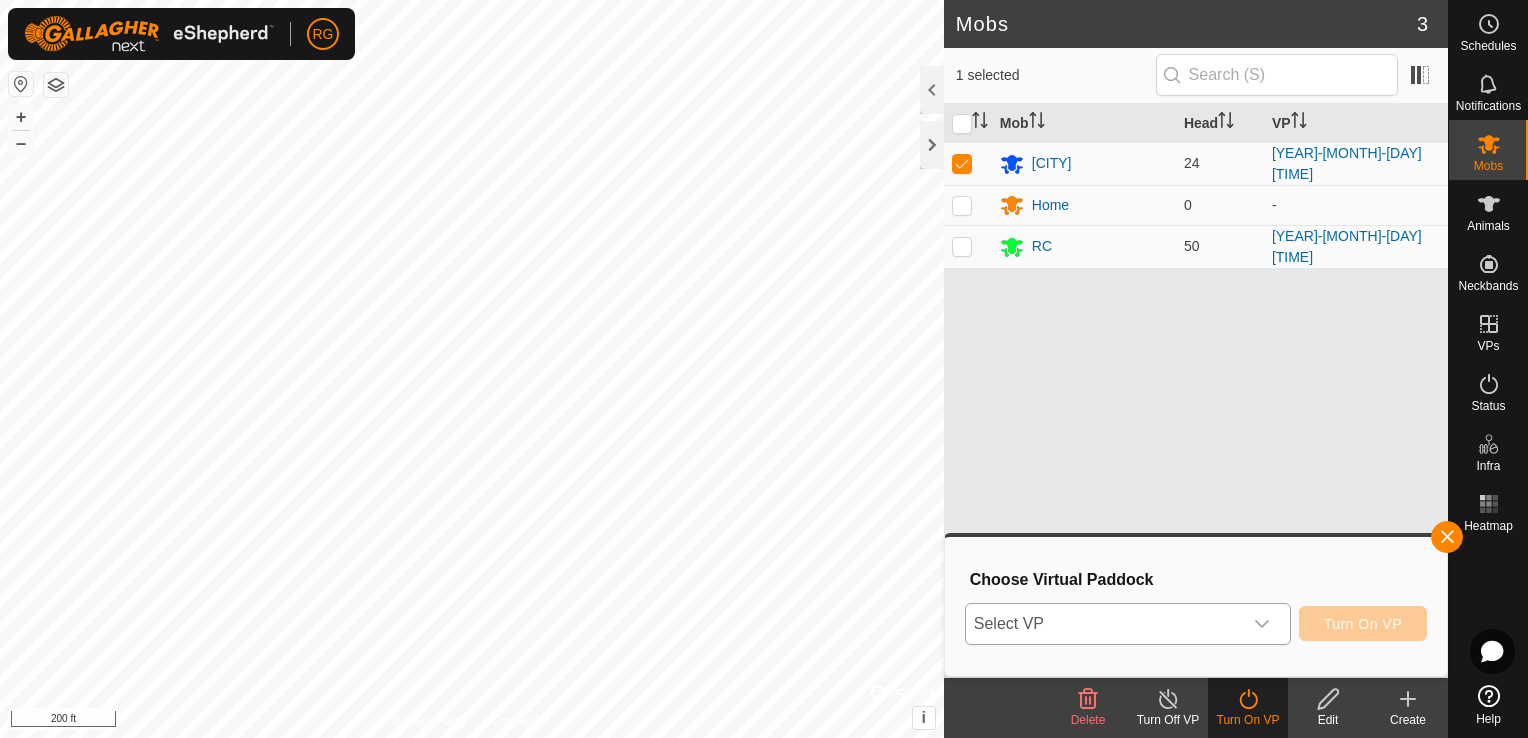 click 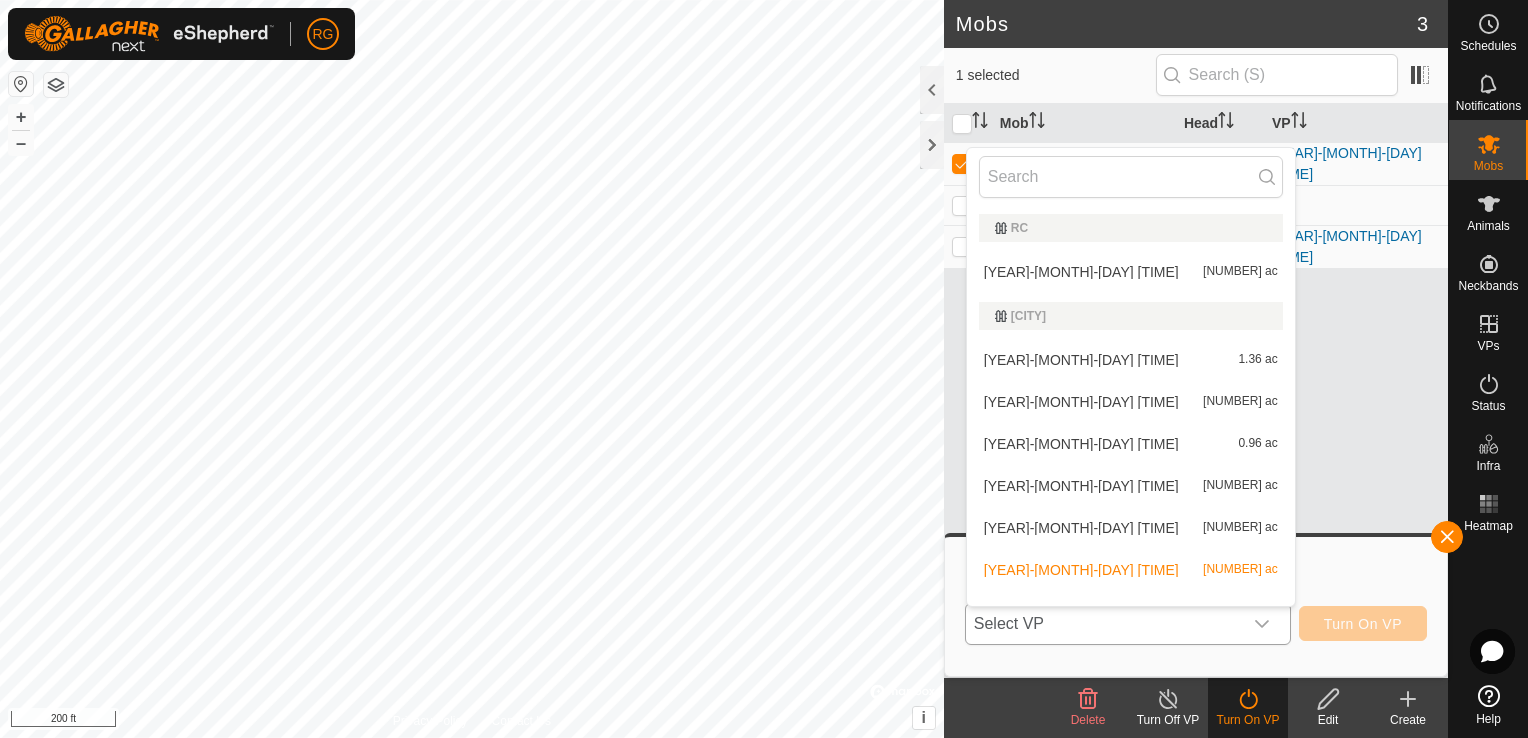 scroll, scrollTop: 26, scrollLeft: 0, axis: vertical 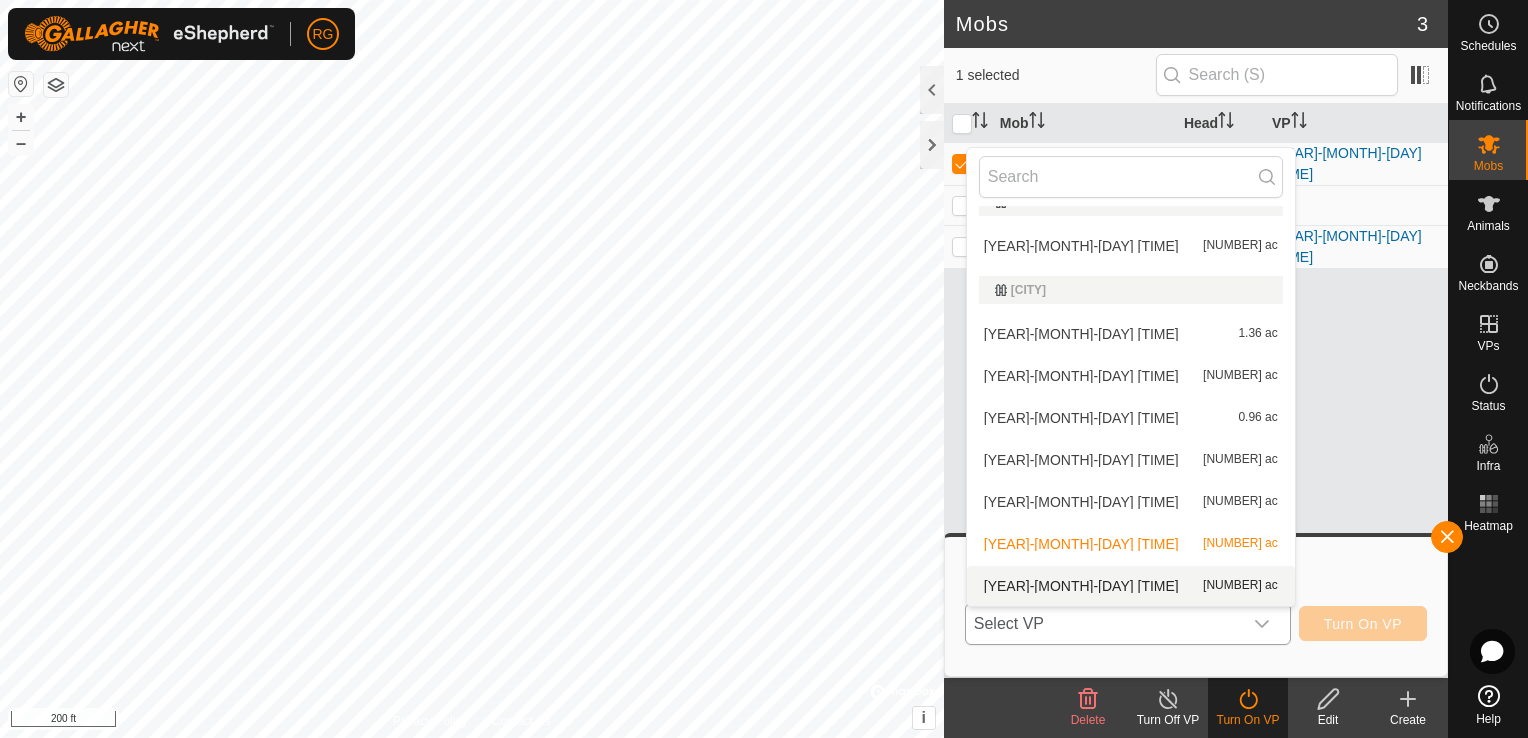 click on "[YEAR]-[MONTH]-[DAY] [TIME] [NUMBER] ac" at bounding box center [1131, 586] 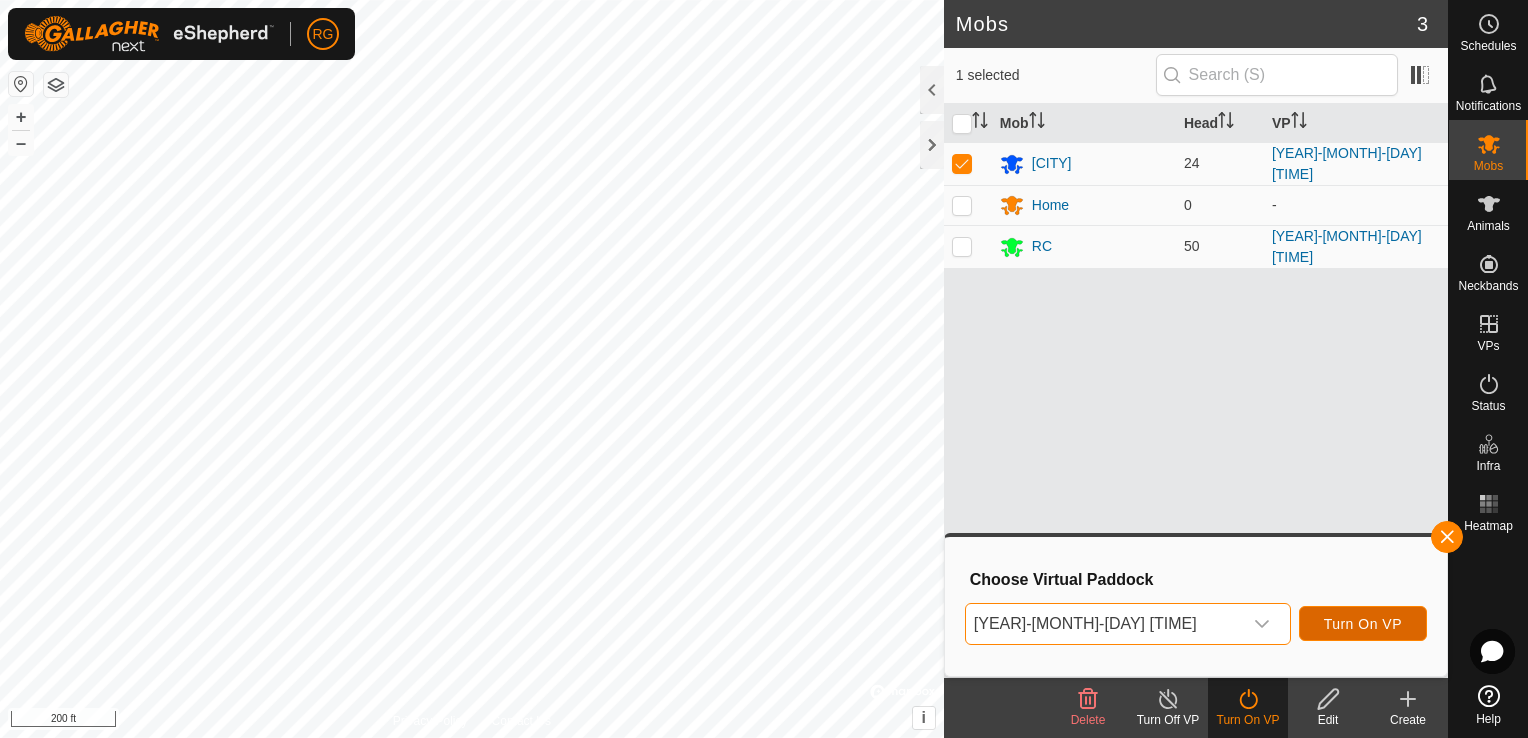 click on "Turn On VP" at bounding box center [1363, 624] 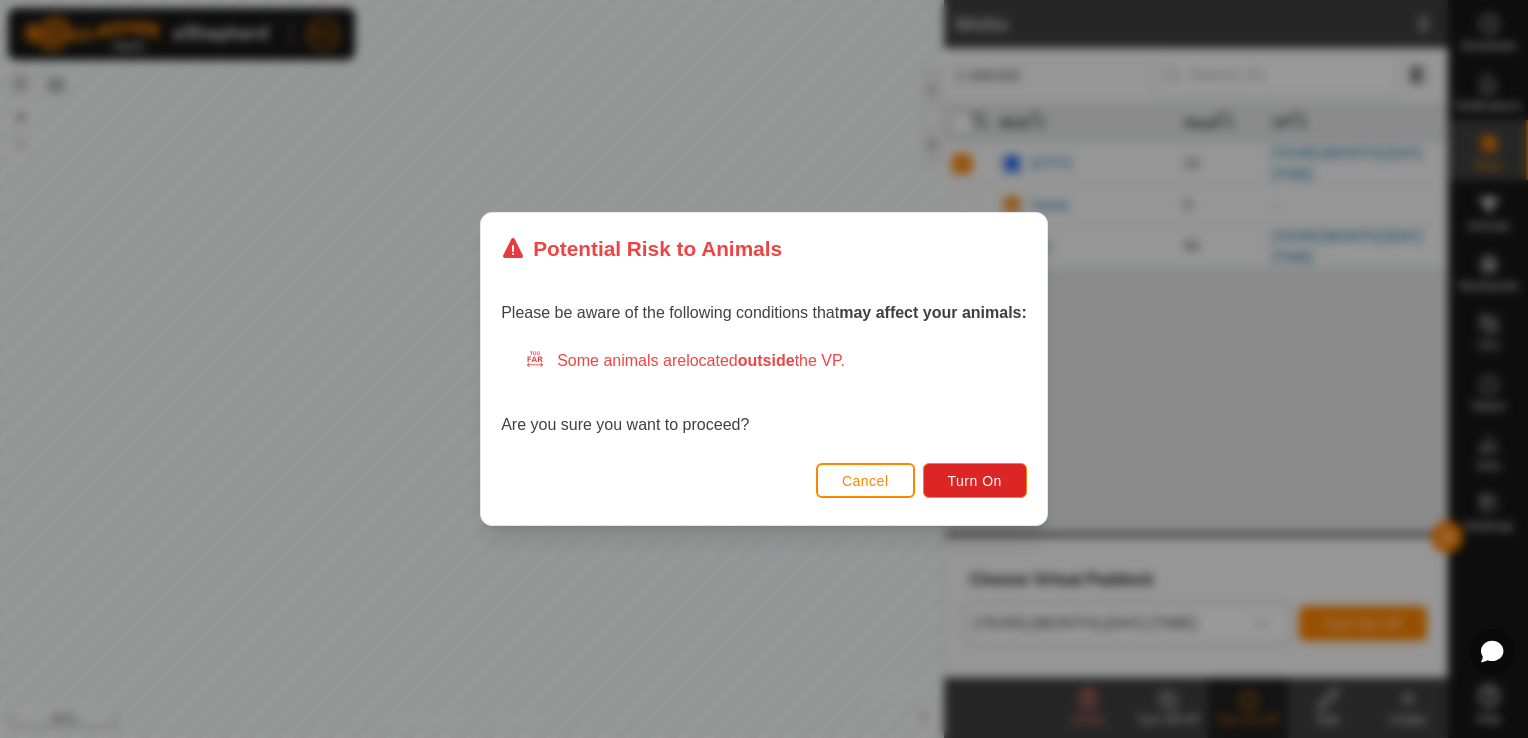 click on "Cancel" at bounding box center (865, 480) 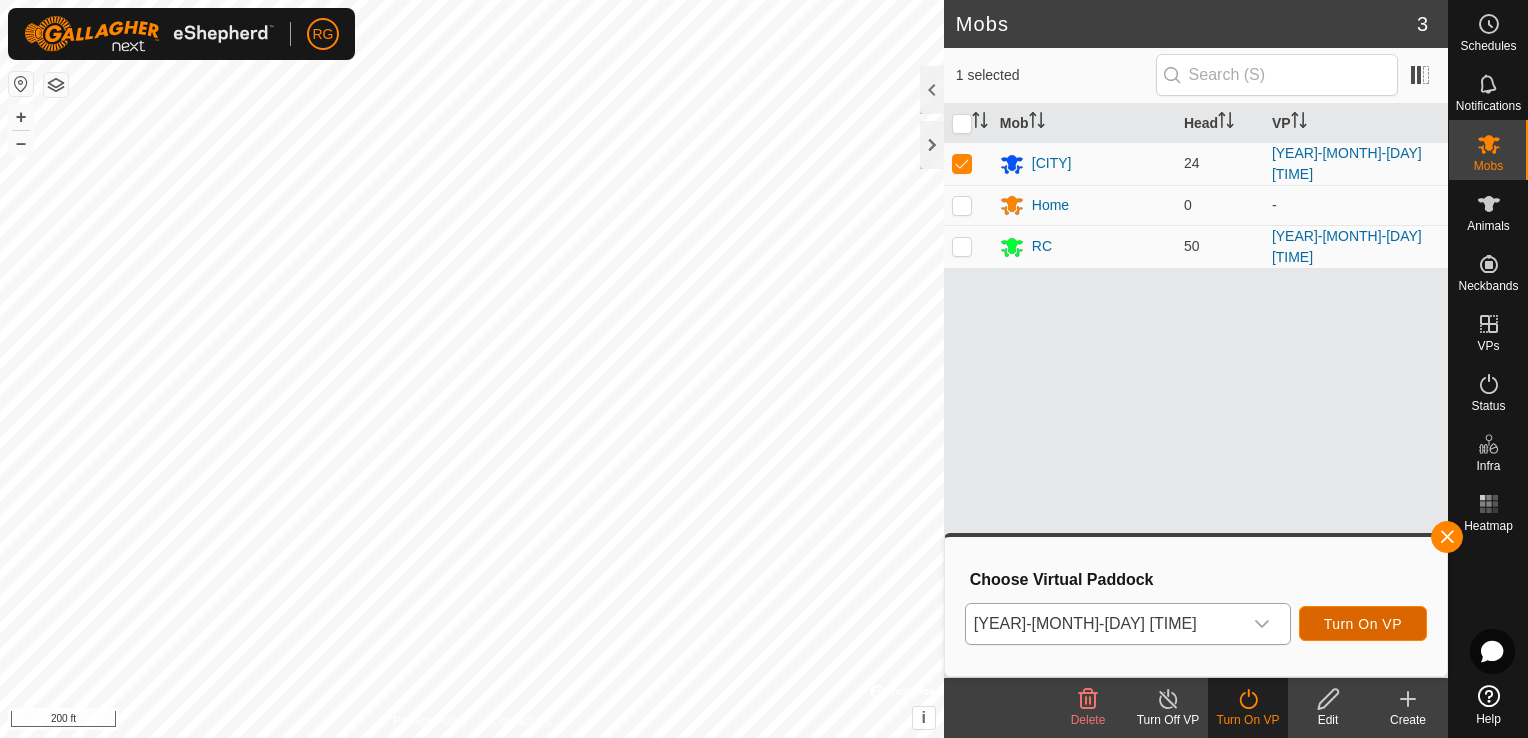 click on "Turn On VP" at bounding box center (1363, 624) 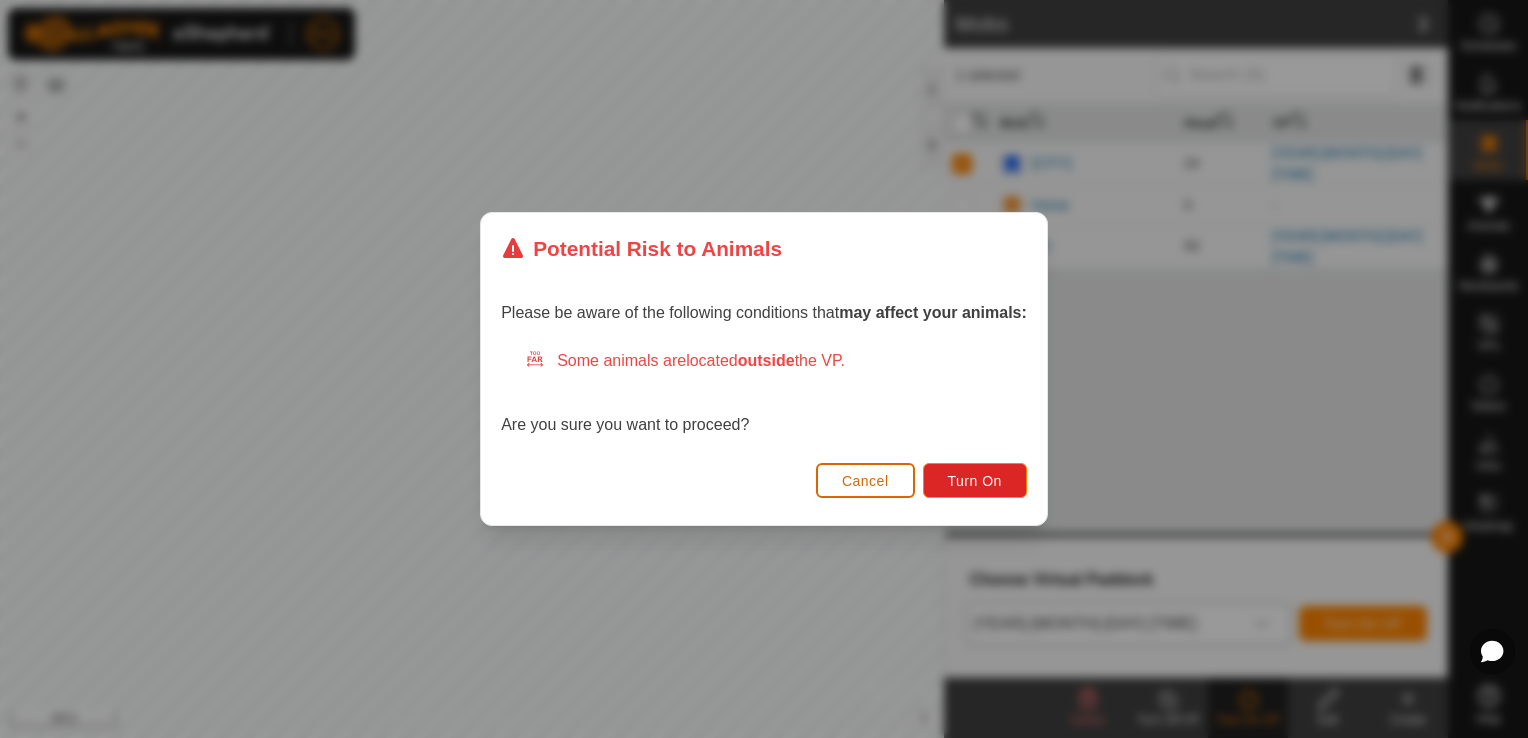 click on "Cancel" at bounding box center [865, 481] 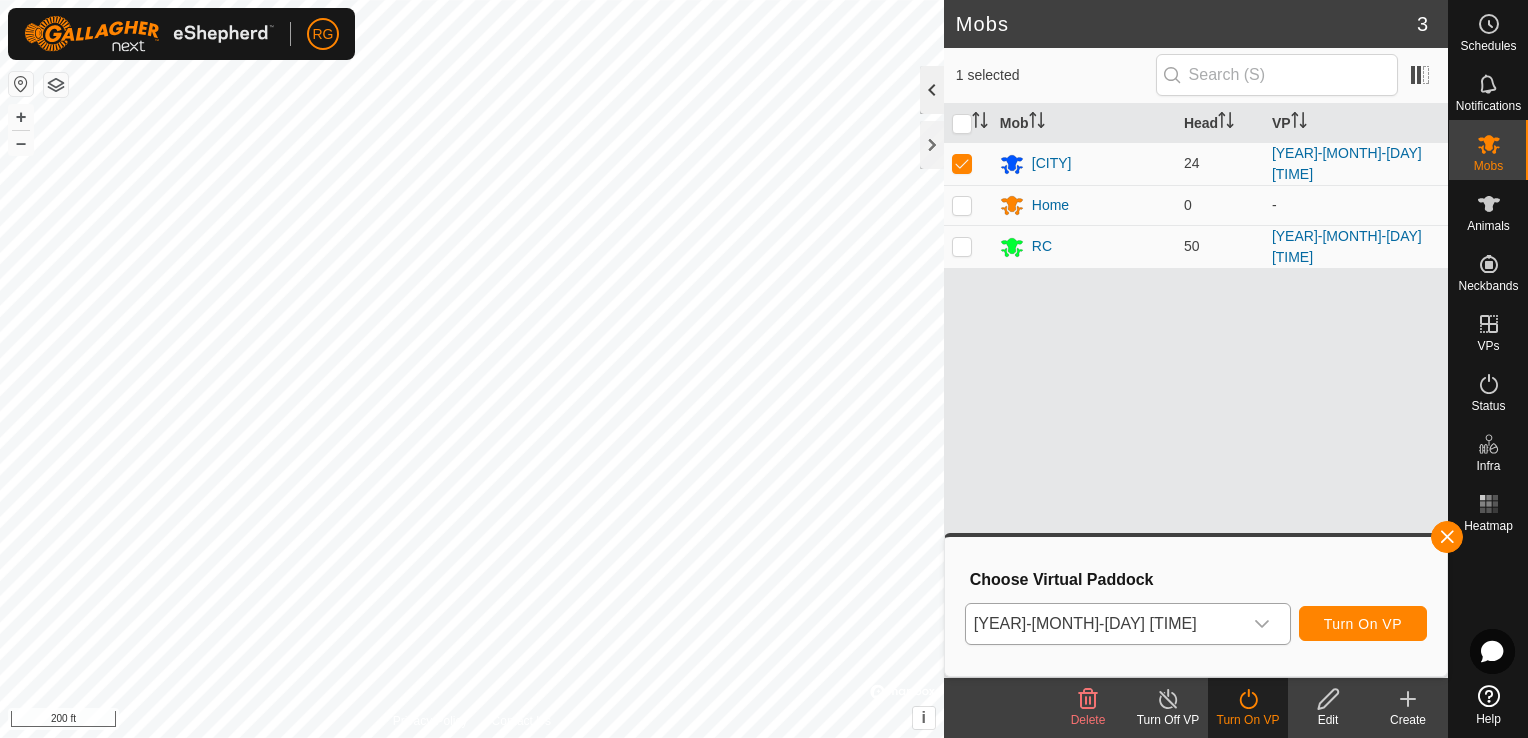 click 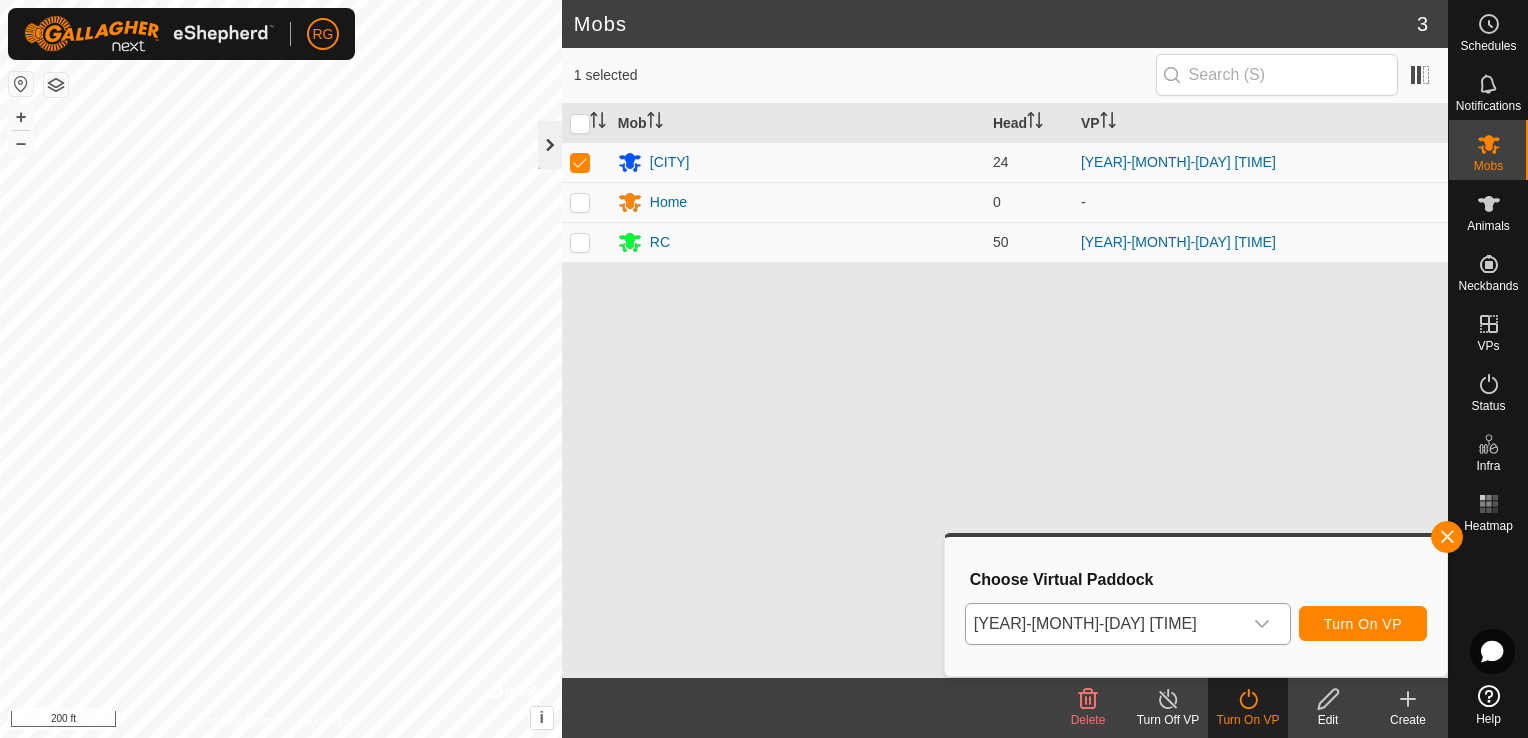 click 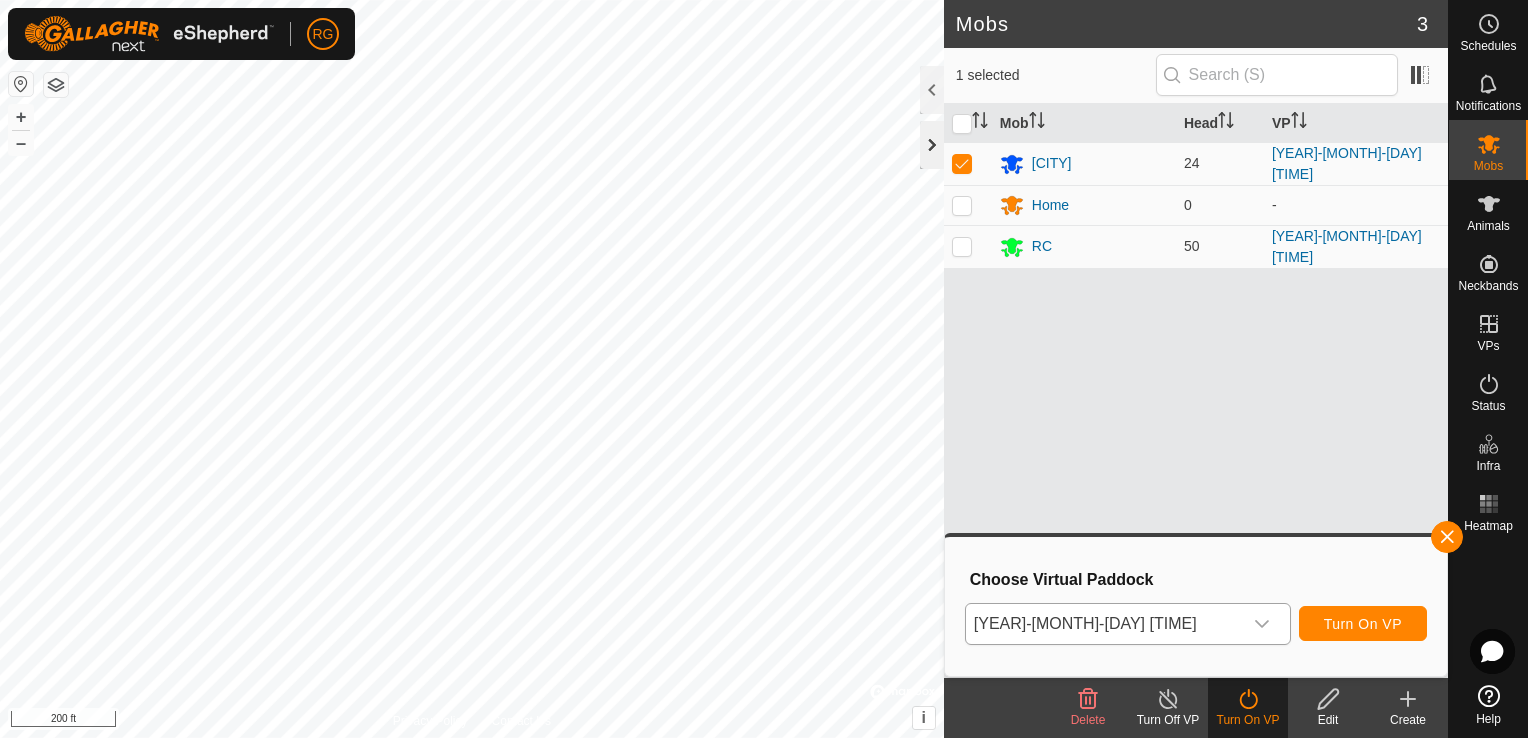 click 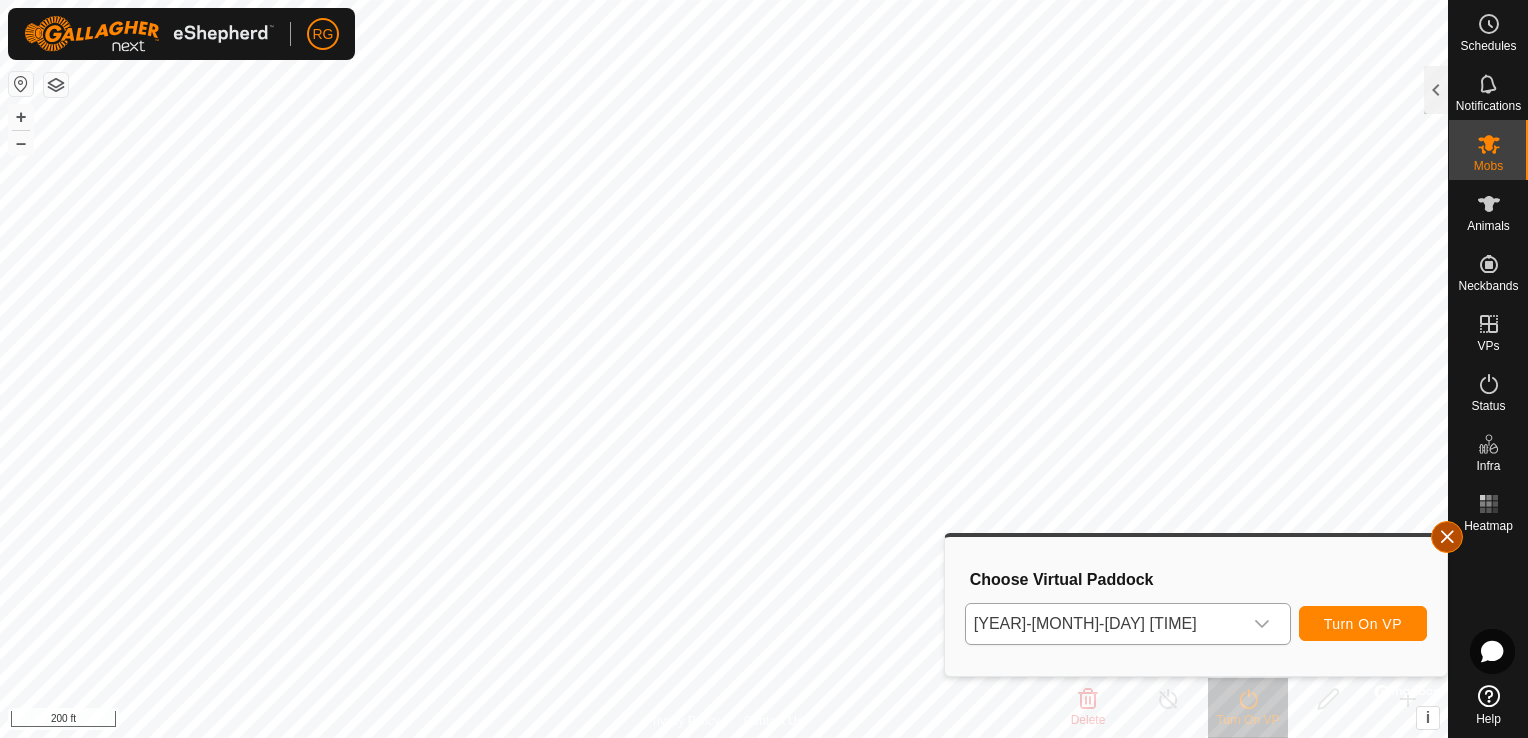 click at bounding box center [1447, 537] 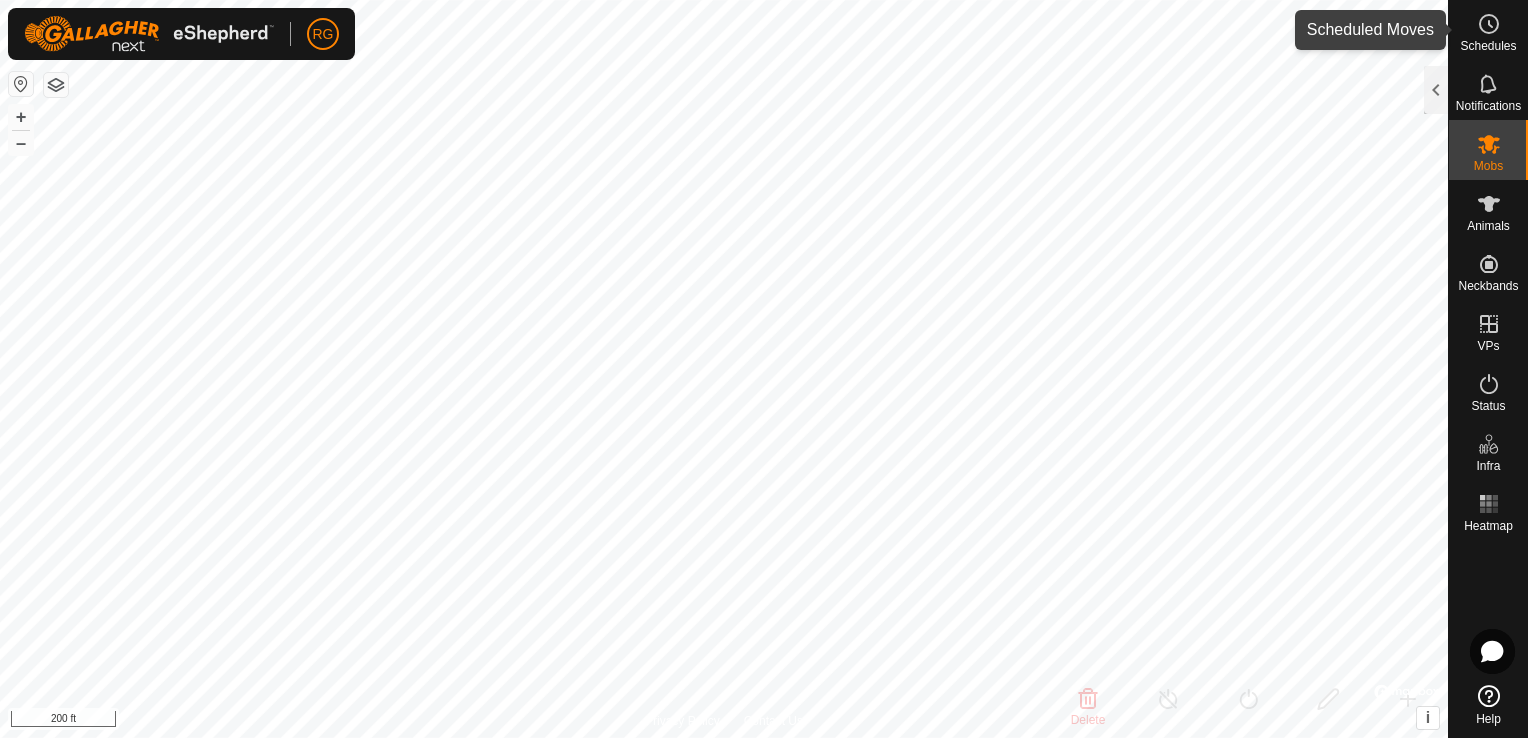 click 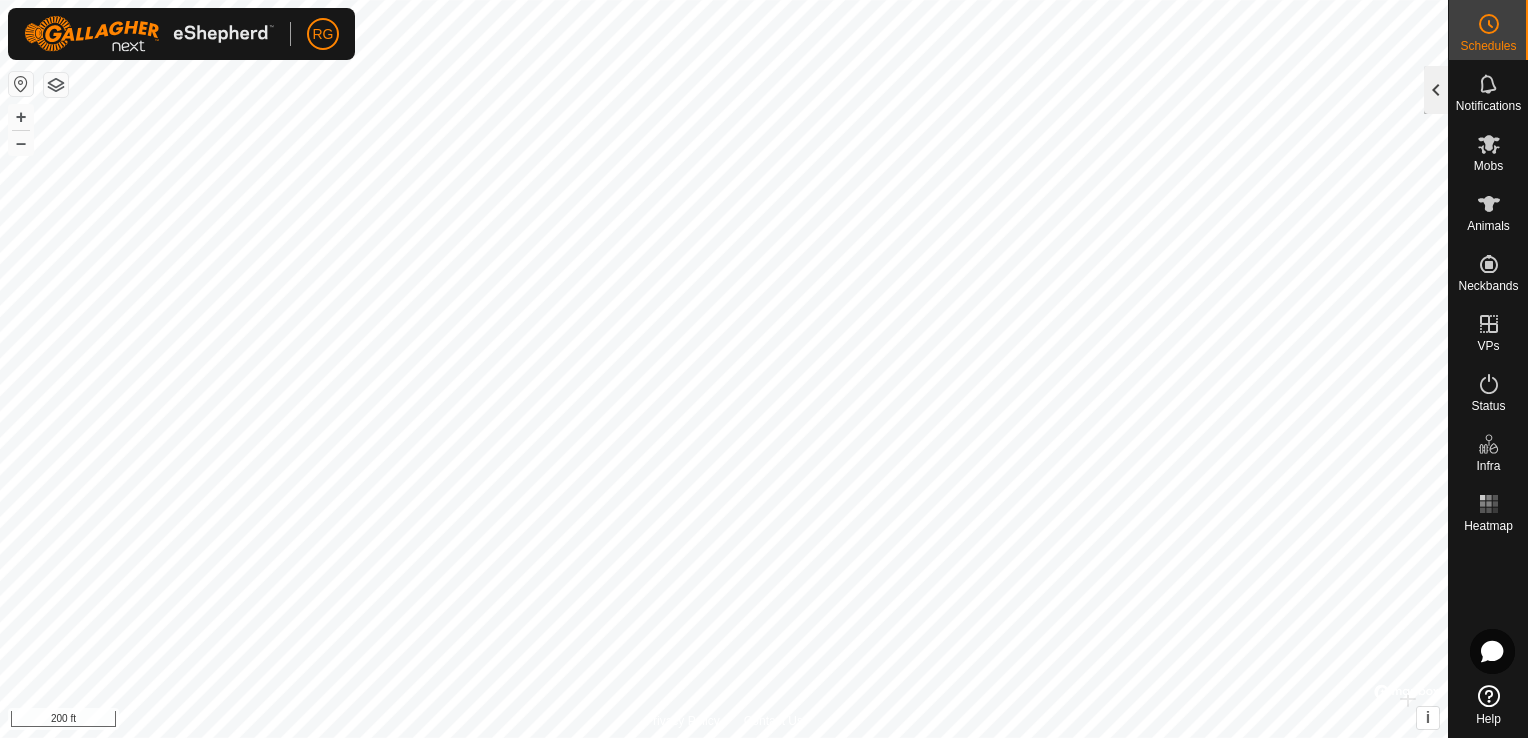 click 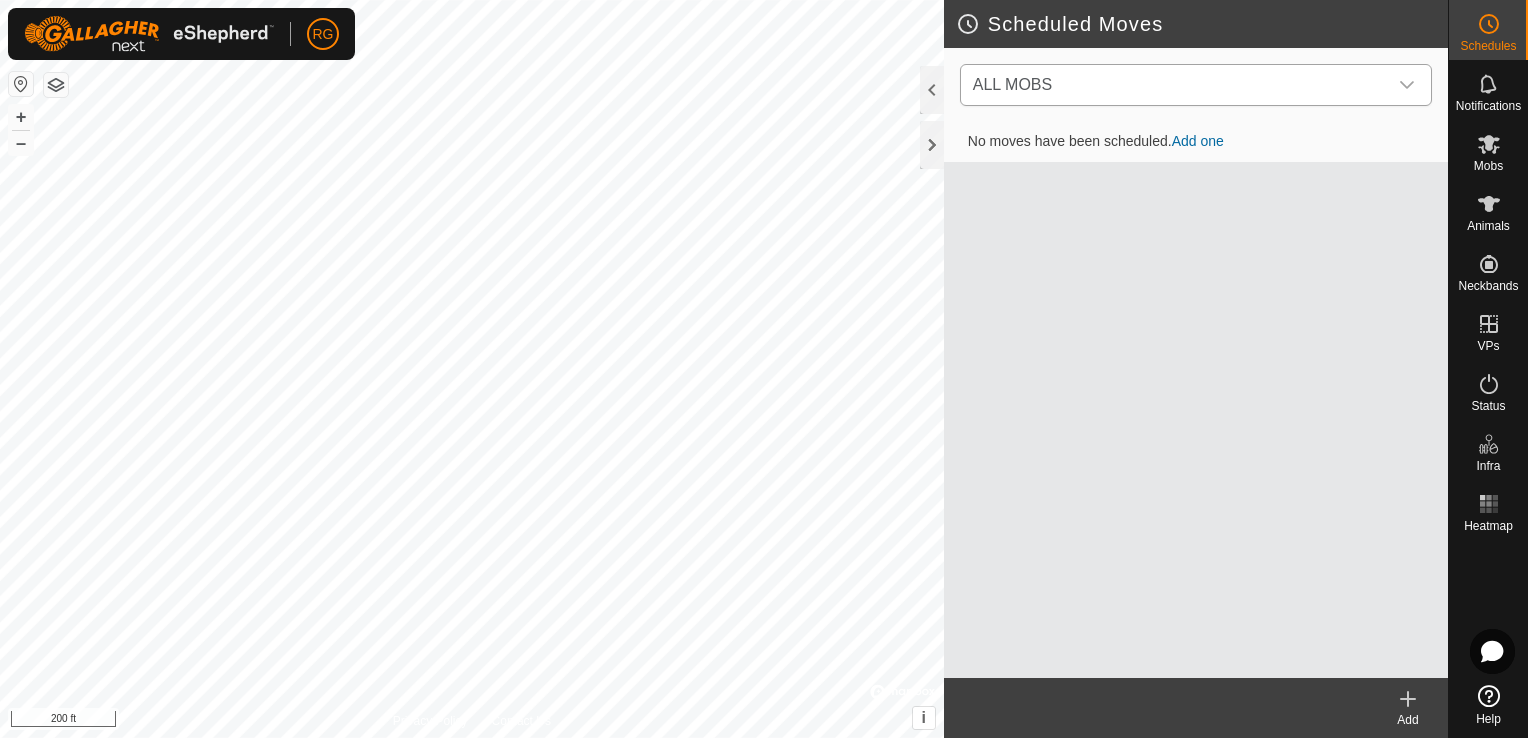click 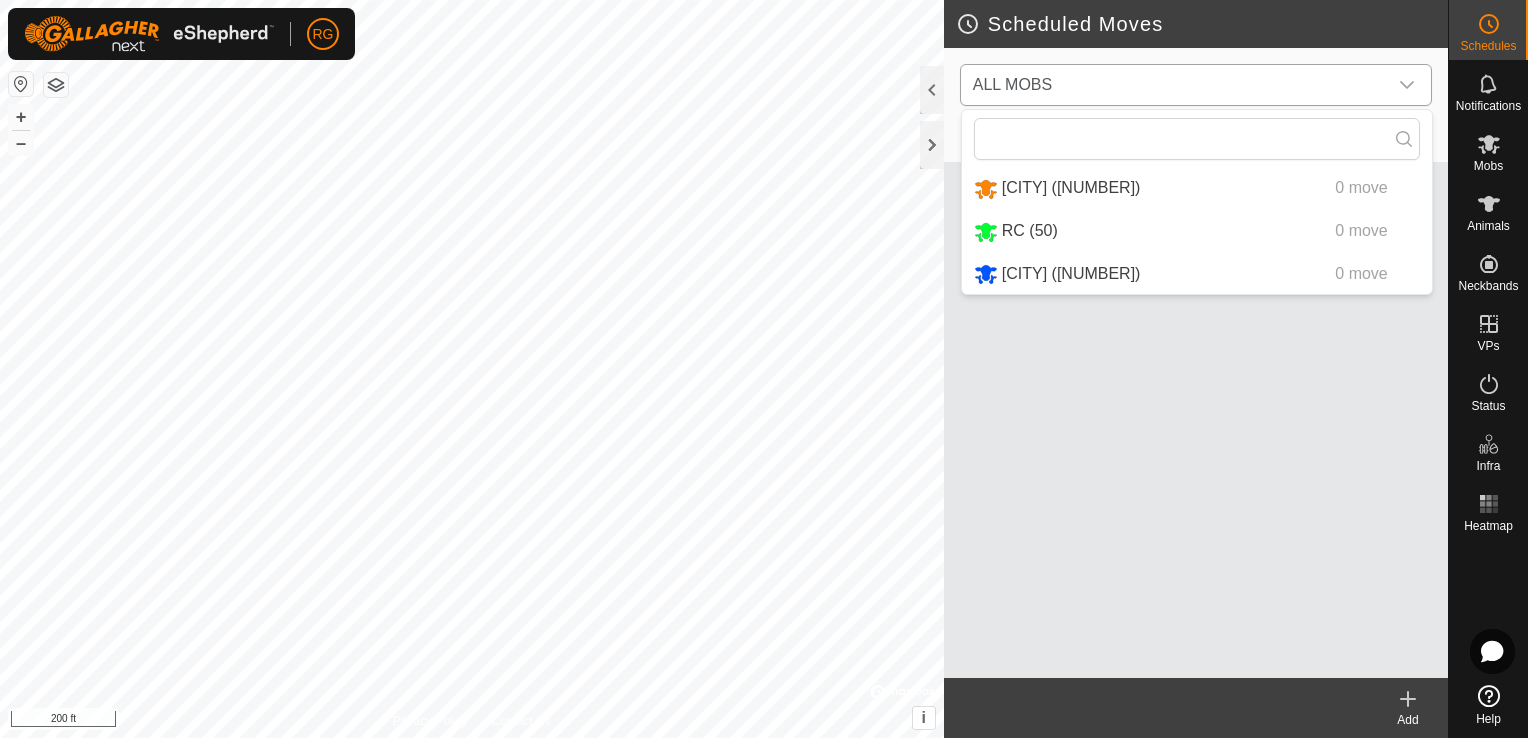 click on "[CITY] ([NUMBER]) [NUMBER] move" at bounding box center [1197, 274] 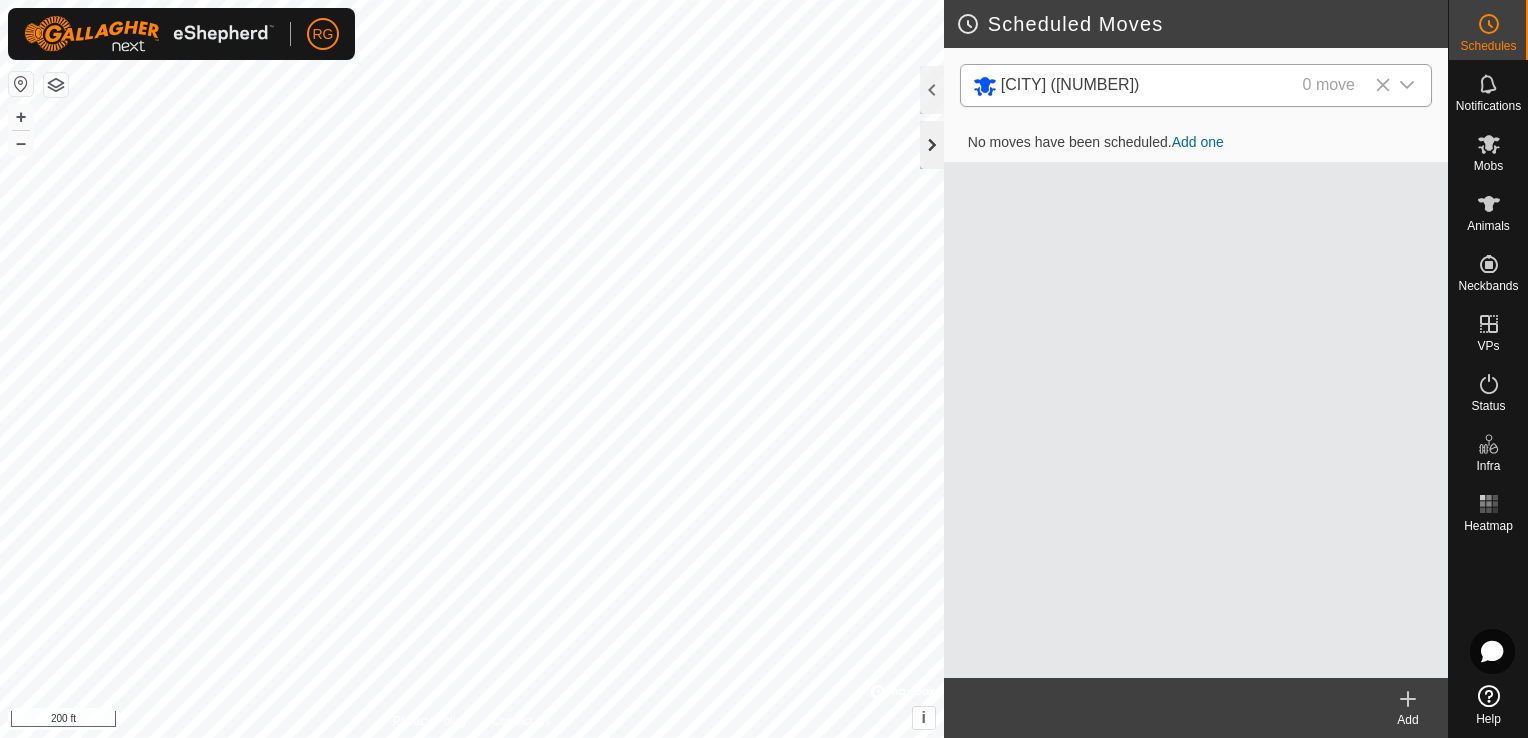 click 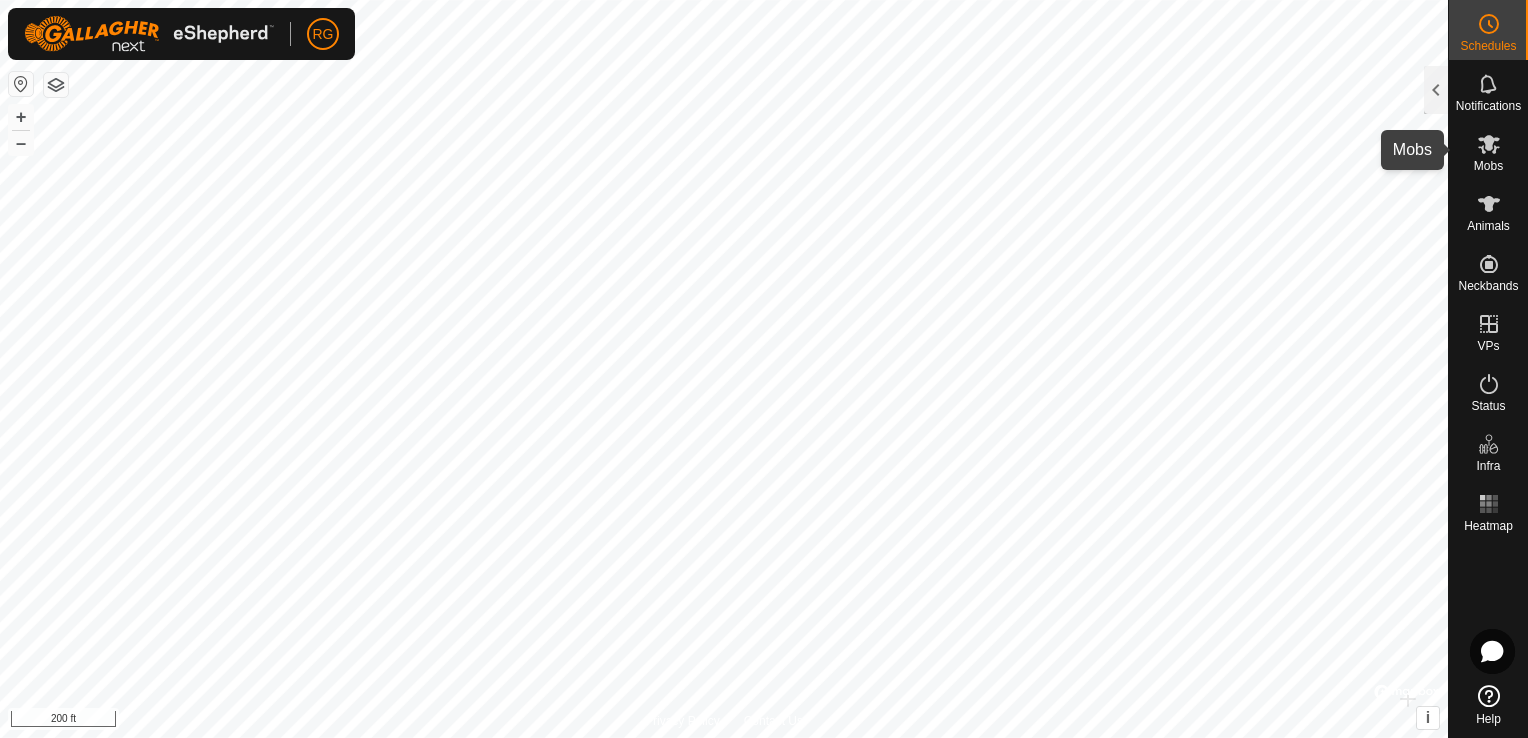 click 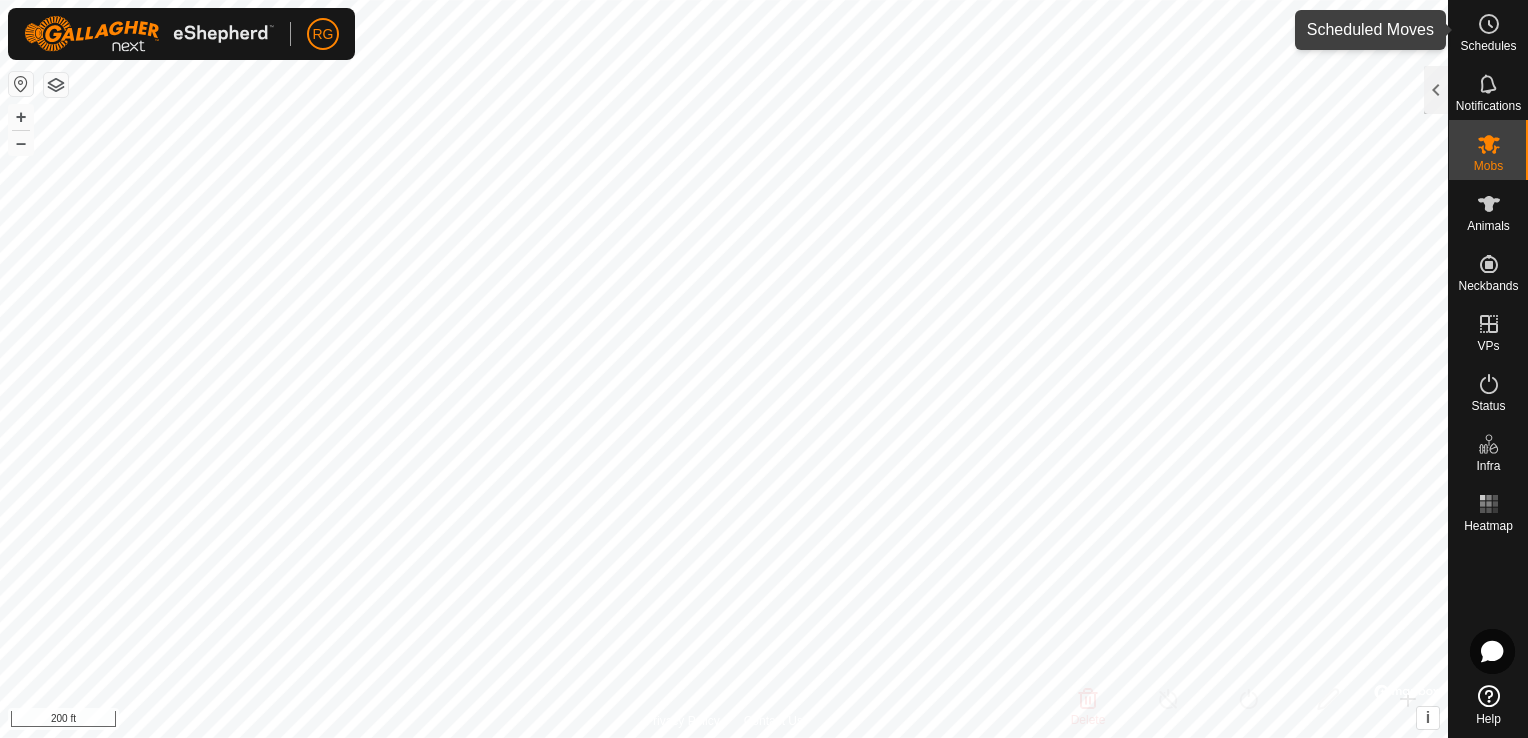 click 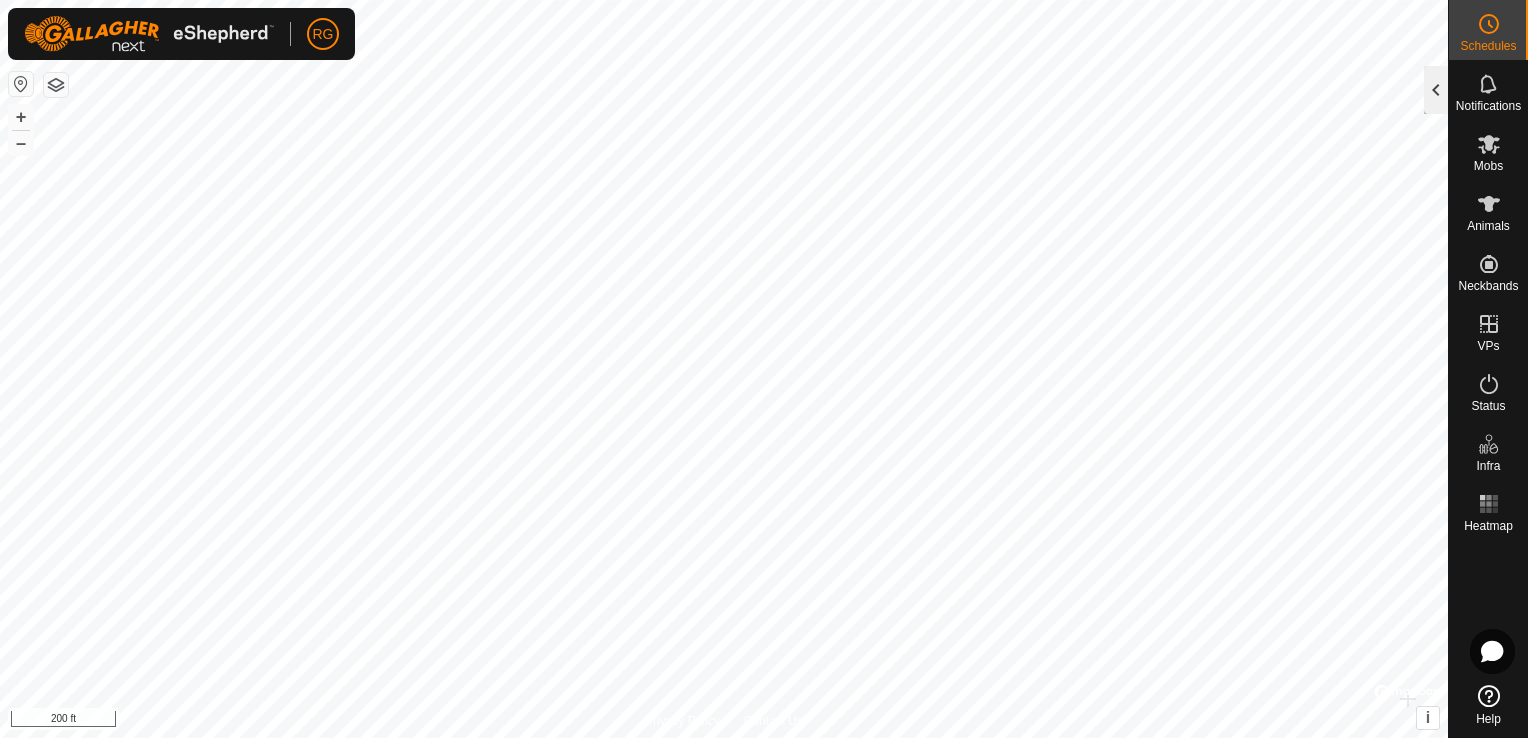 click 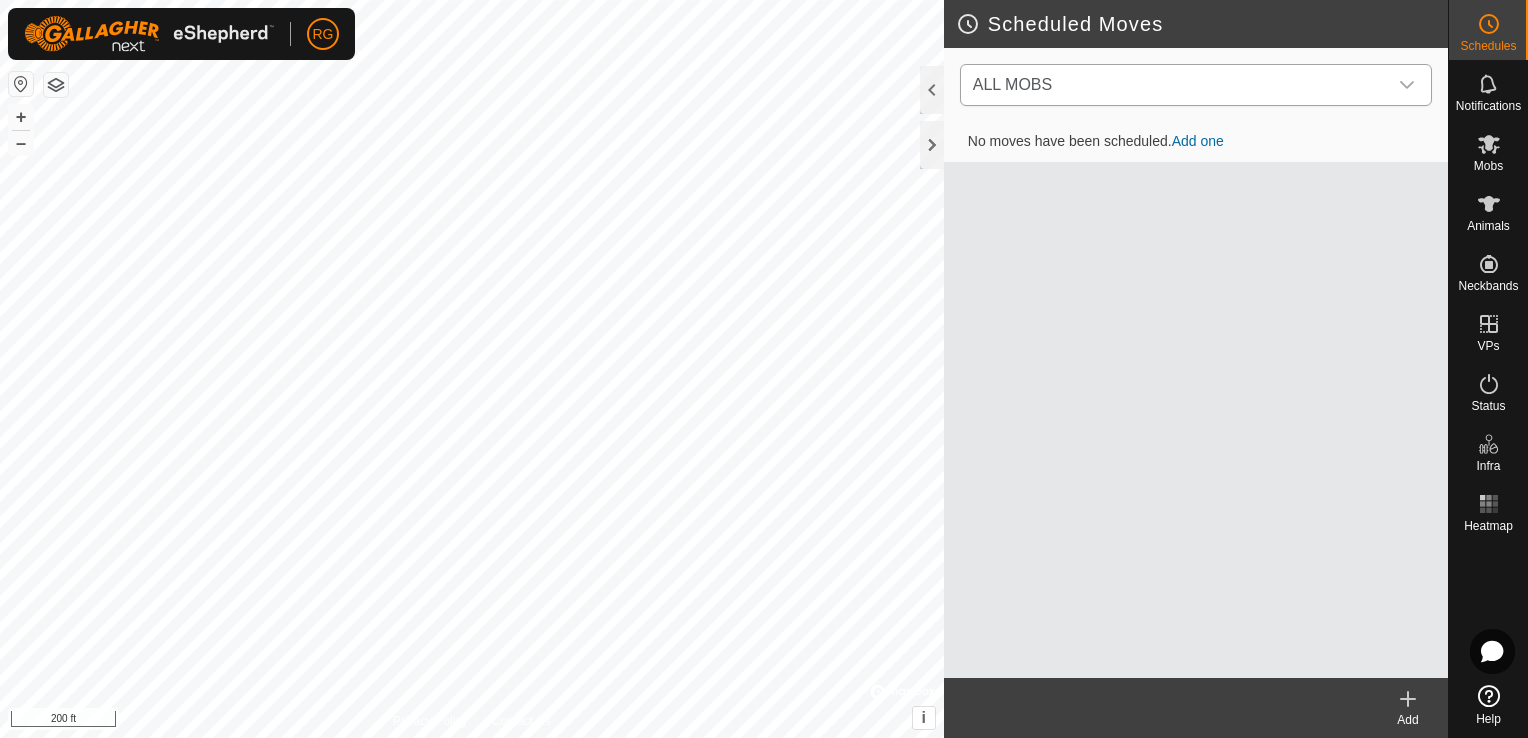 click at bounding box center (1407, 85) 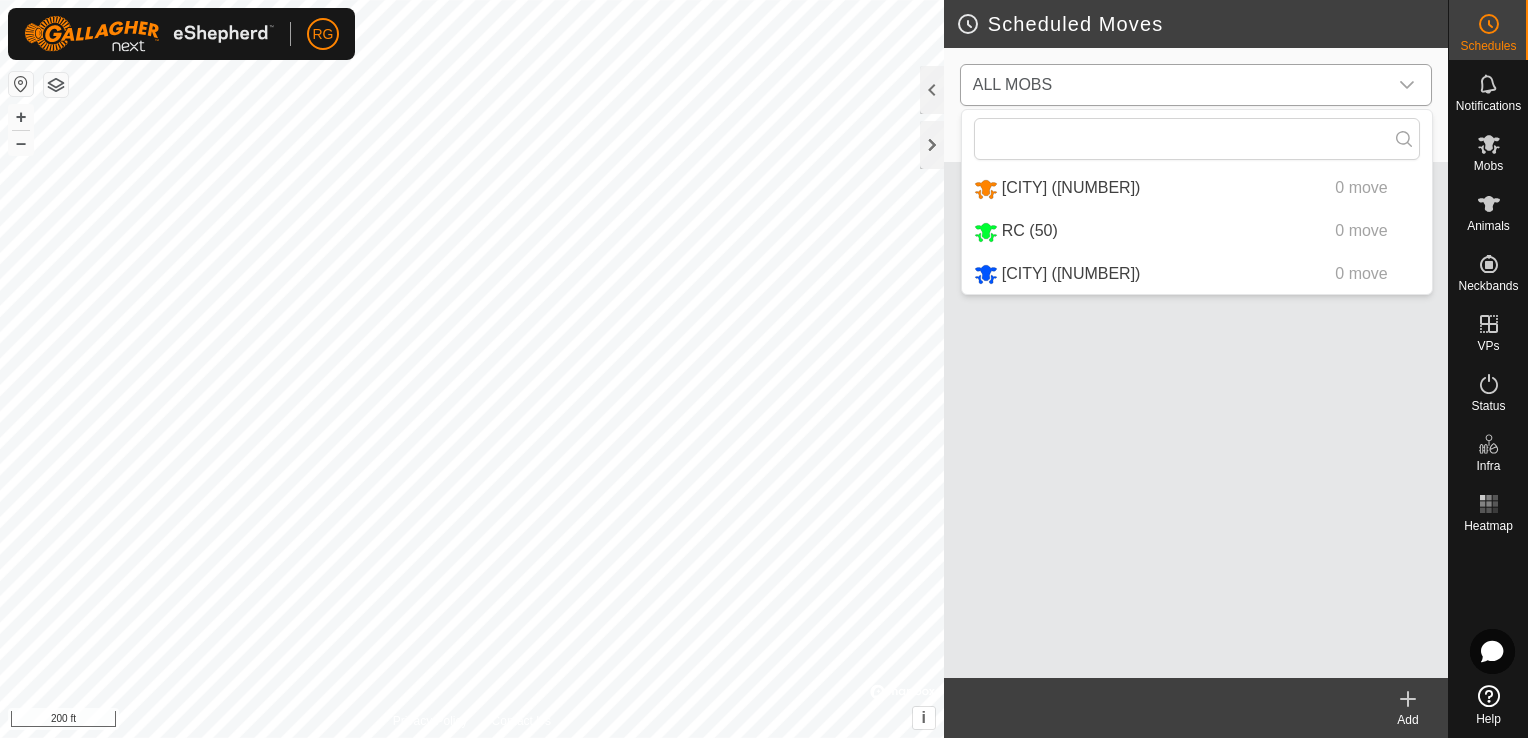 click on "[CITY] ([NUMBER]) [NUMBER] move" at bounding box center [1197, 274] 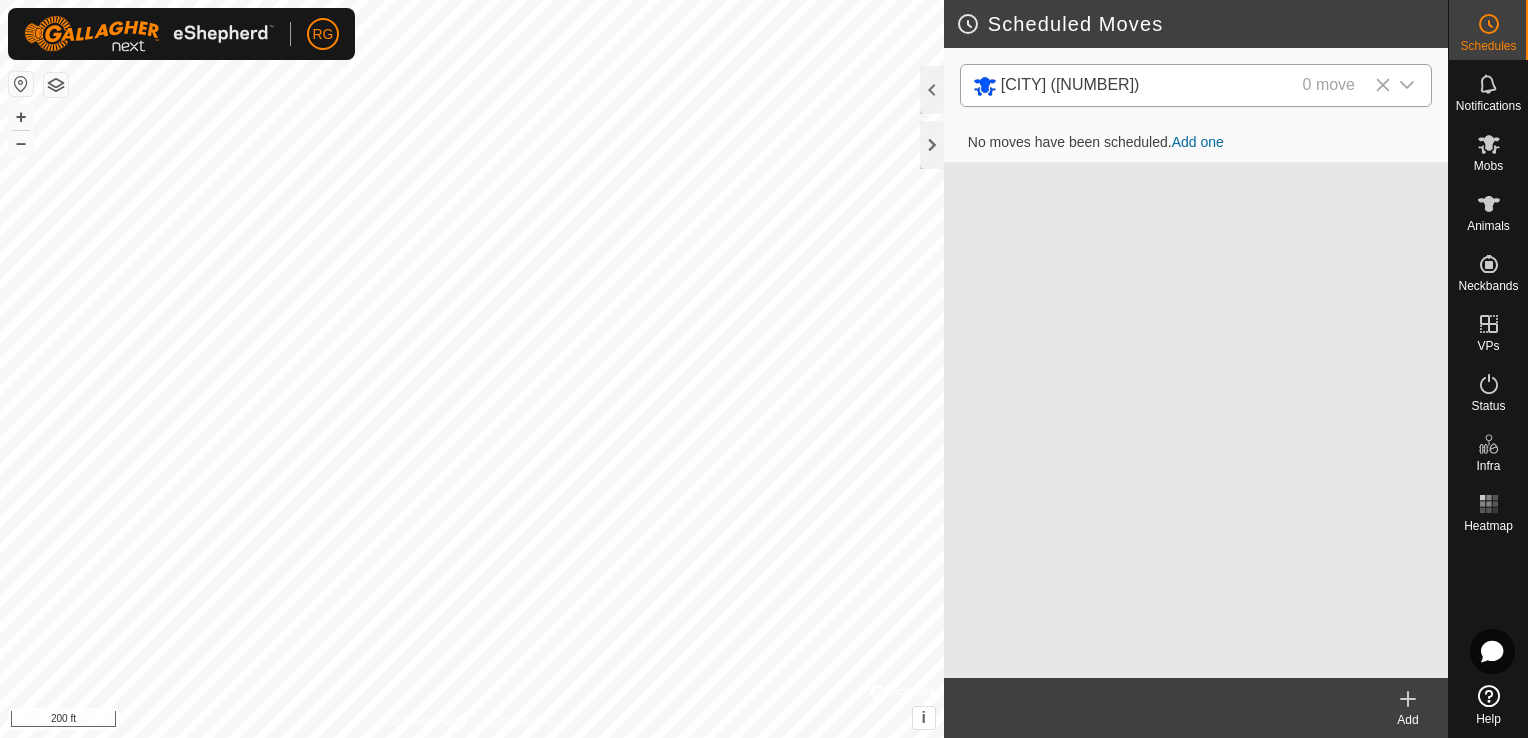 click on "Add one" at bounding box center [1198, 142] 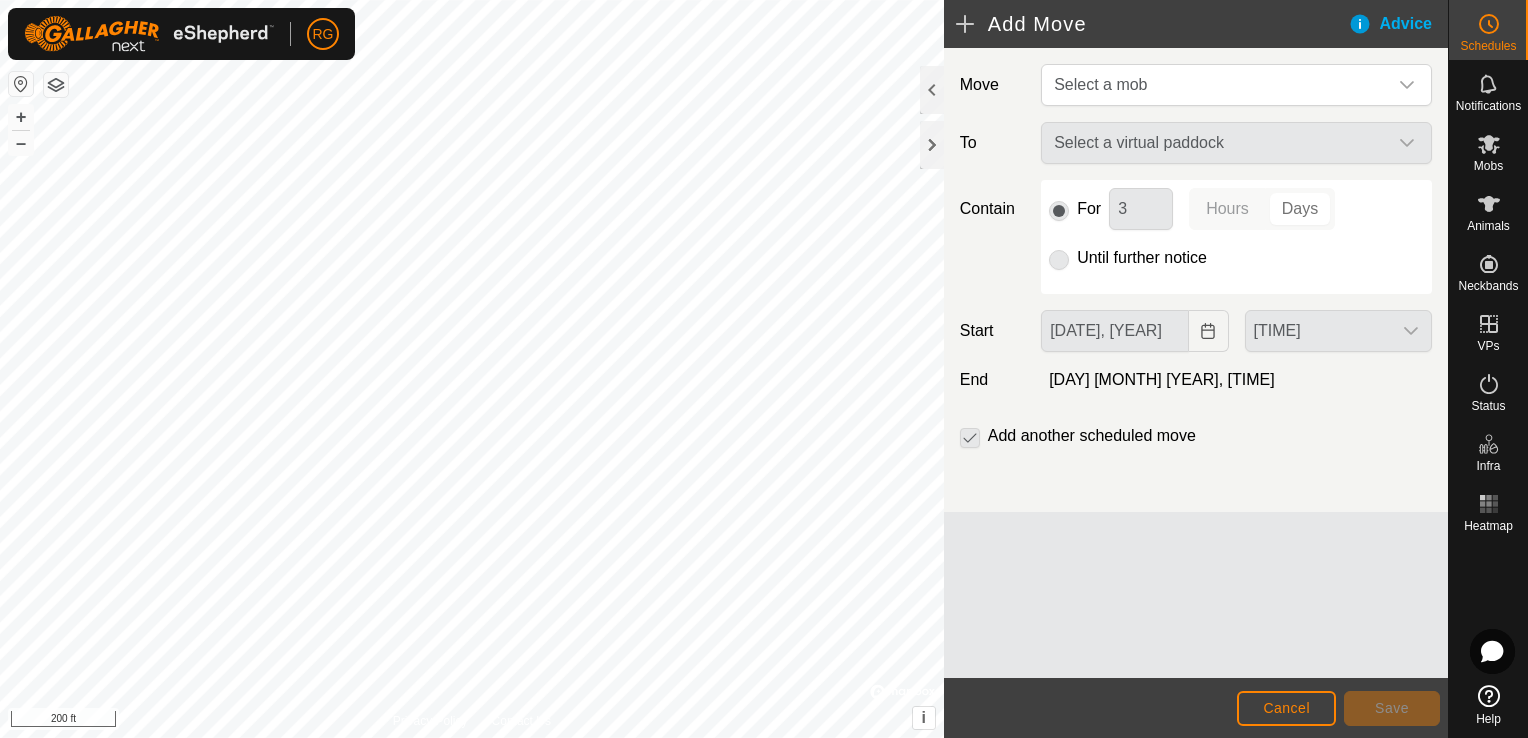 click 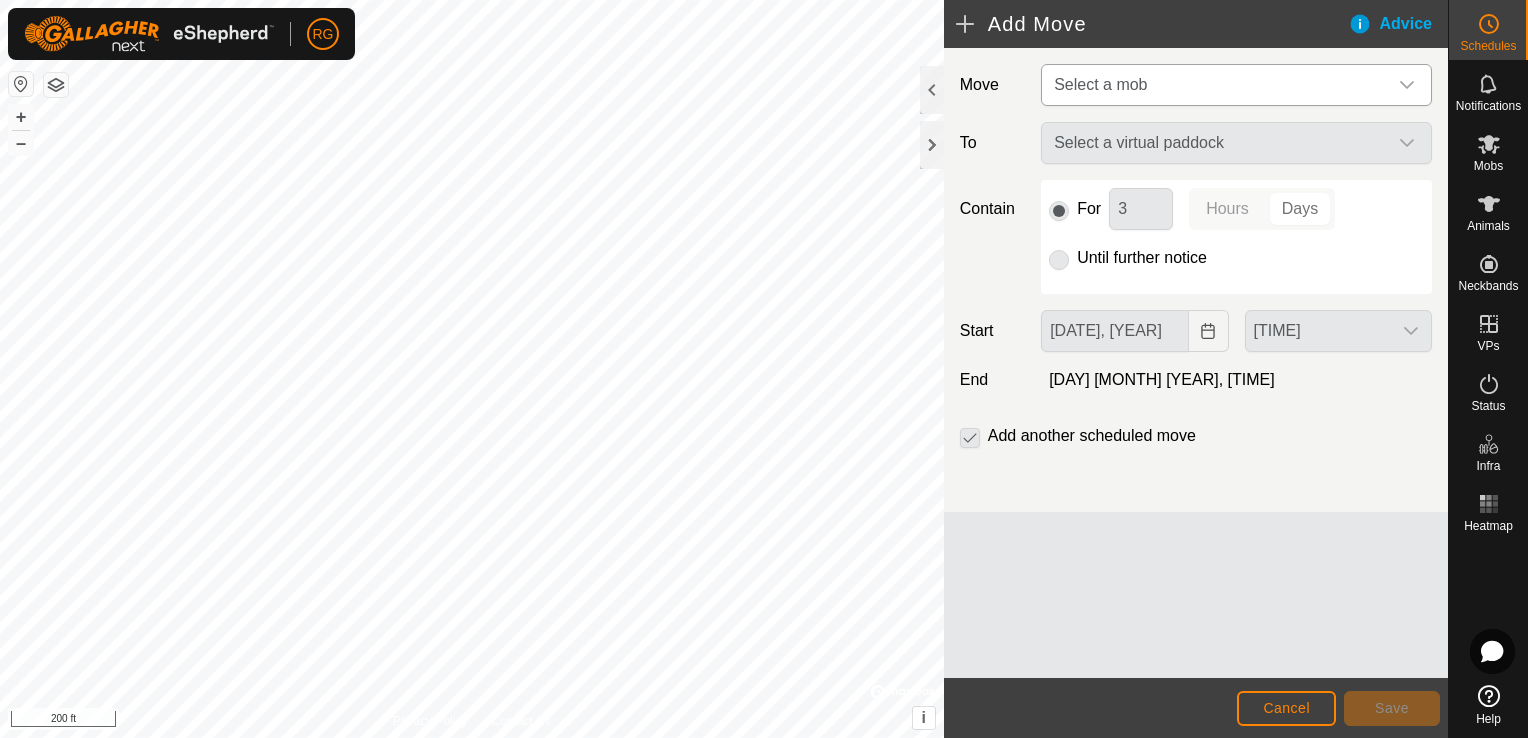 click 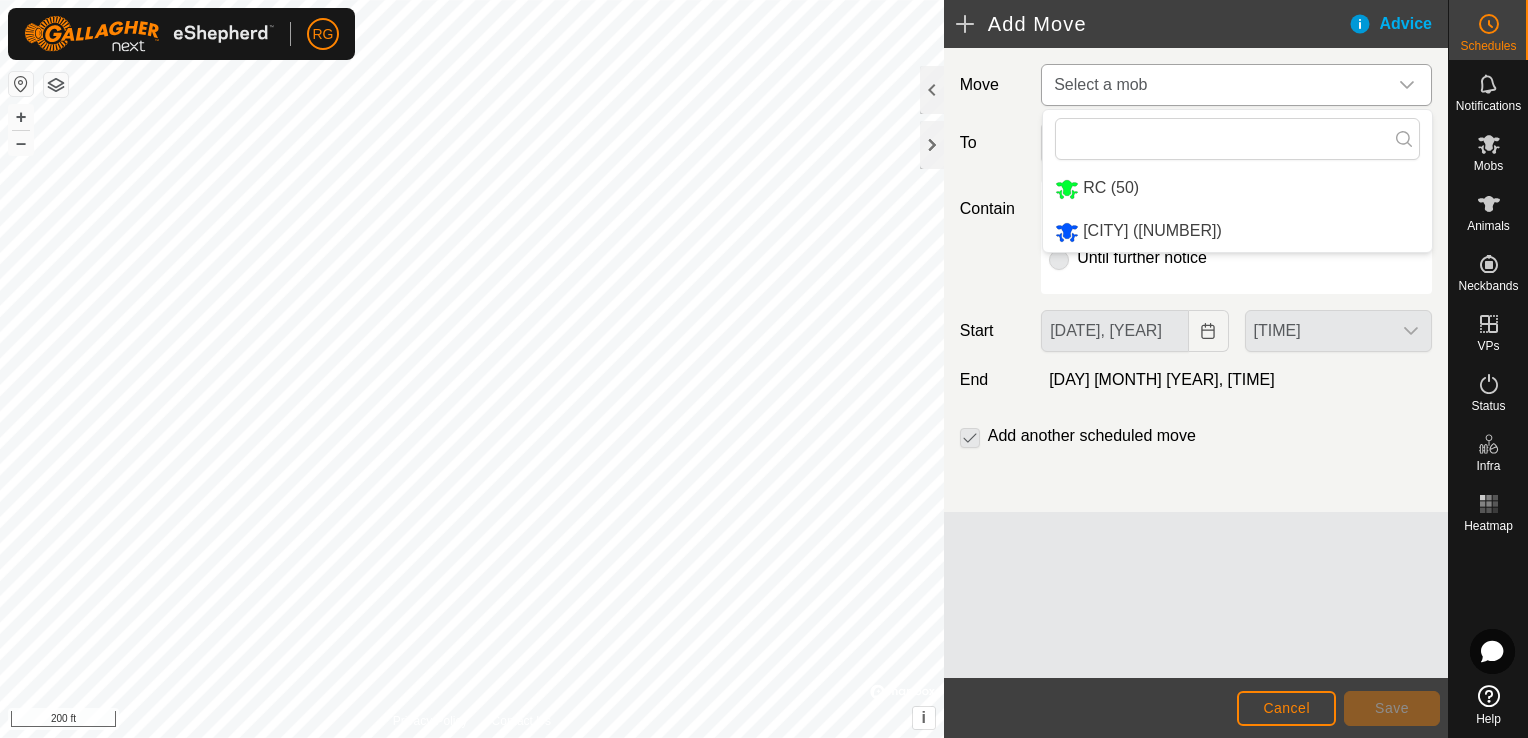 click on "[CITY] ([NUMBER])" at bounding box center [1237, 231] 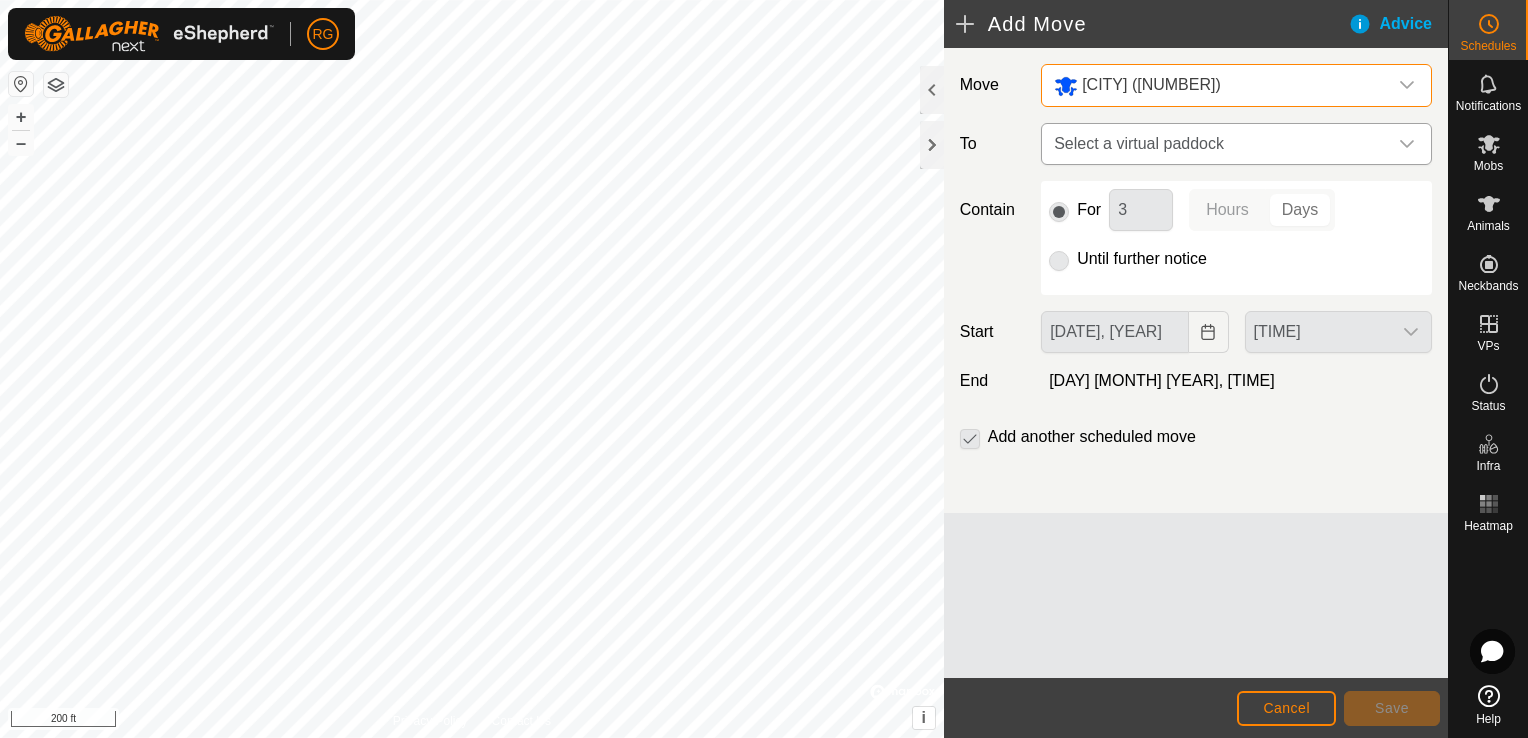 click at bounding box center (1407, 144) 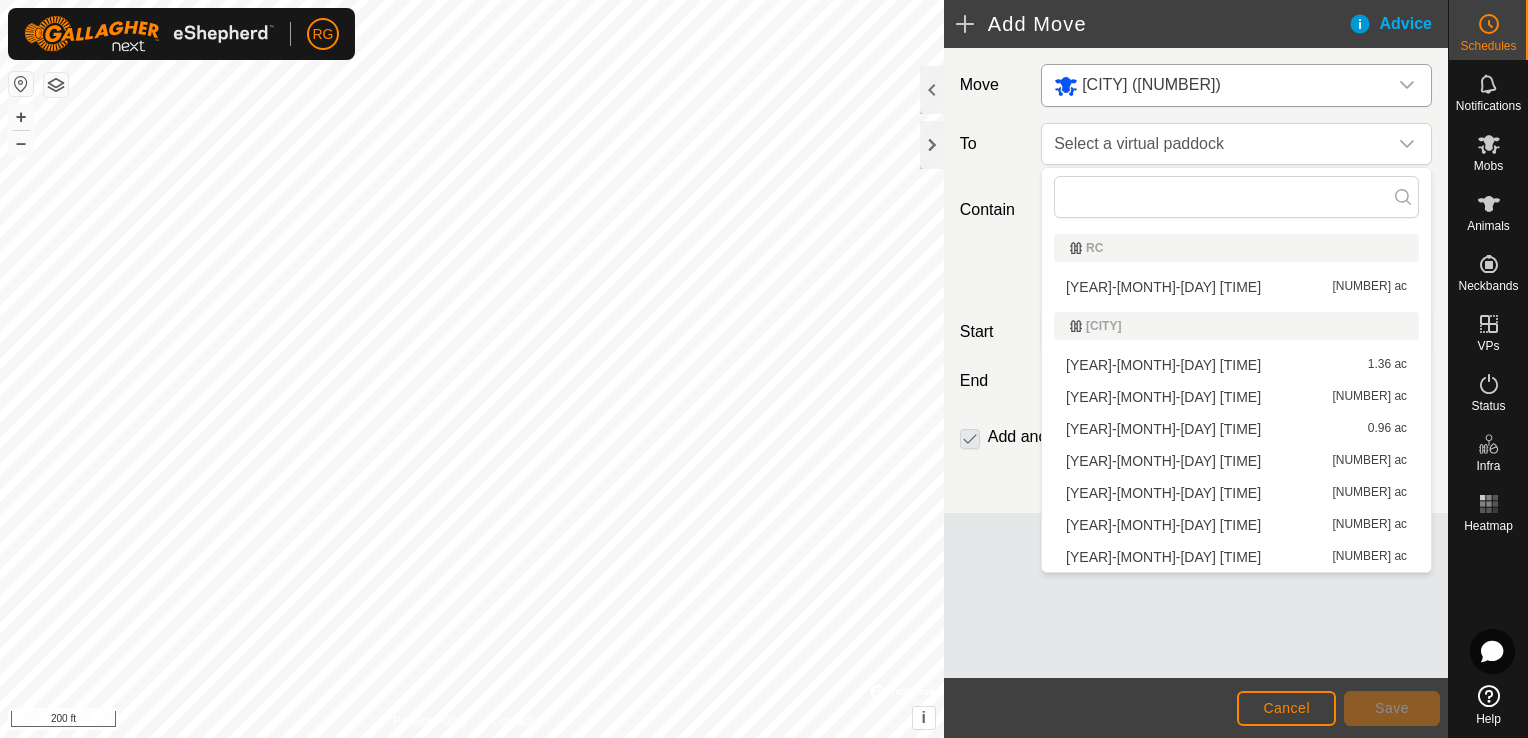 click on "[YEAR]-[MONTH]-[DAY] [TIME] [NUMBER] ac" at bounding box center [1236, 557] 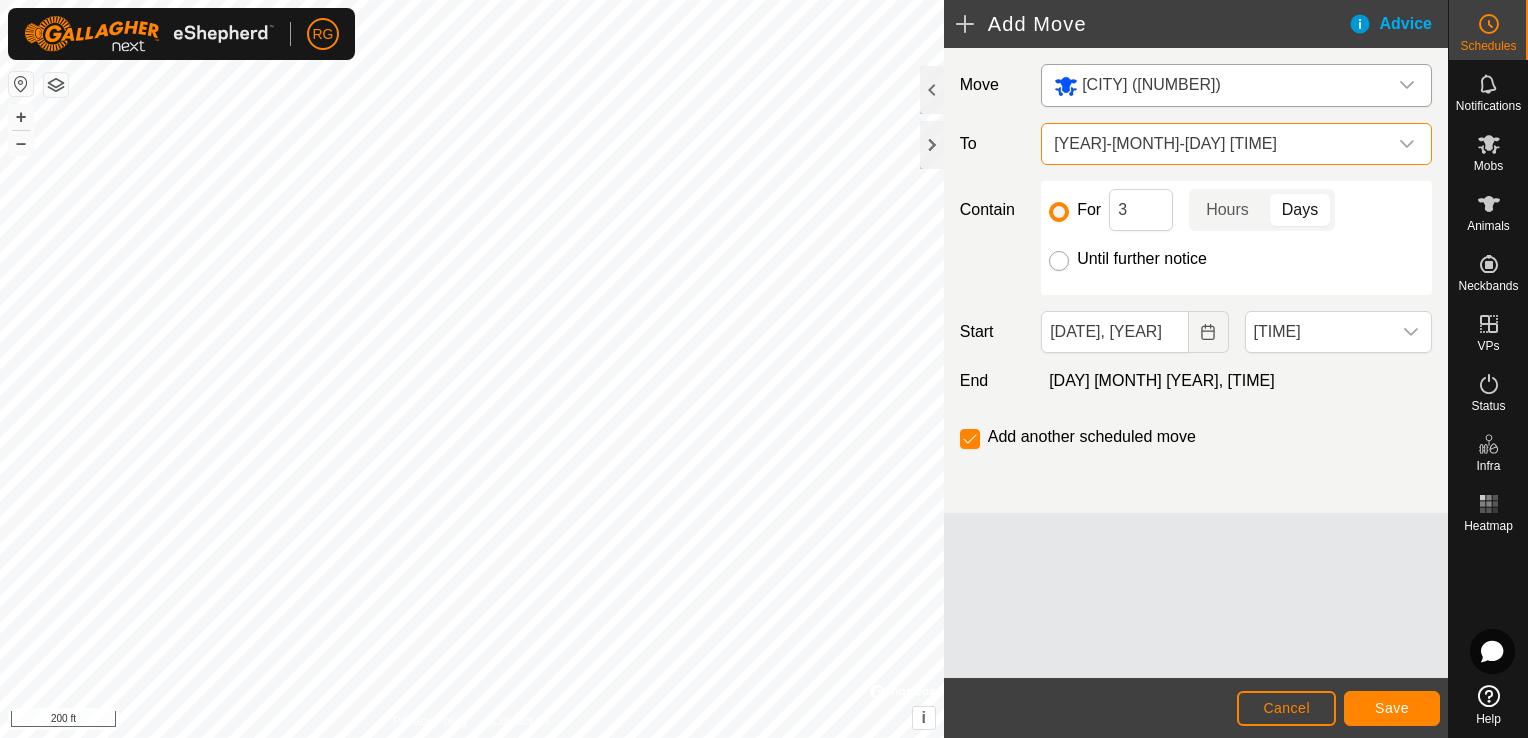 click on "Until further notice" at bounding box center [1059, 261] 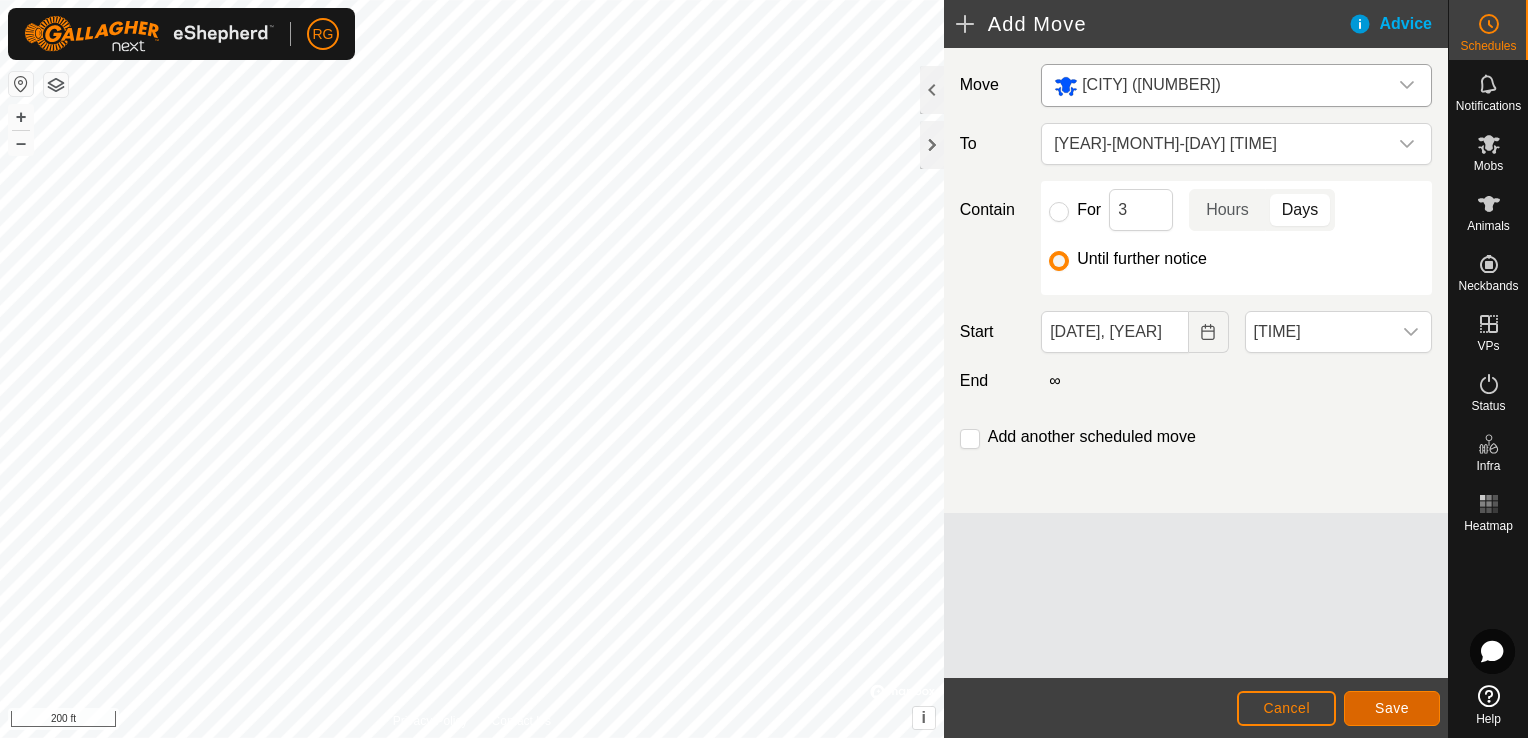 click on "Save" 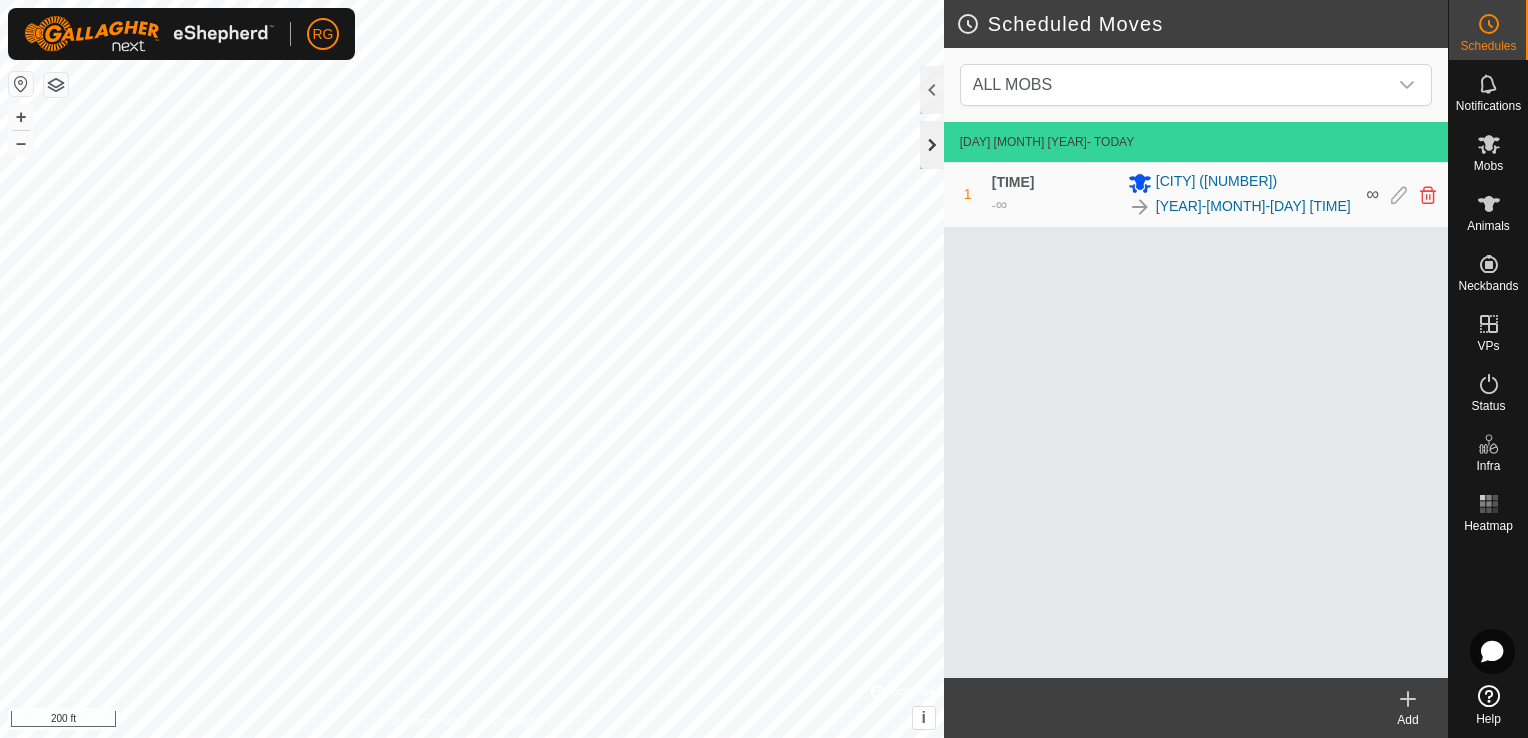 click 